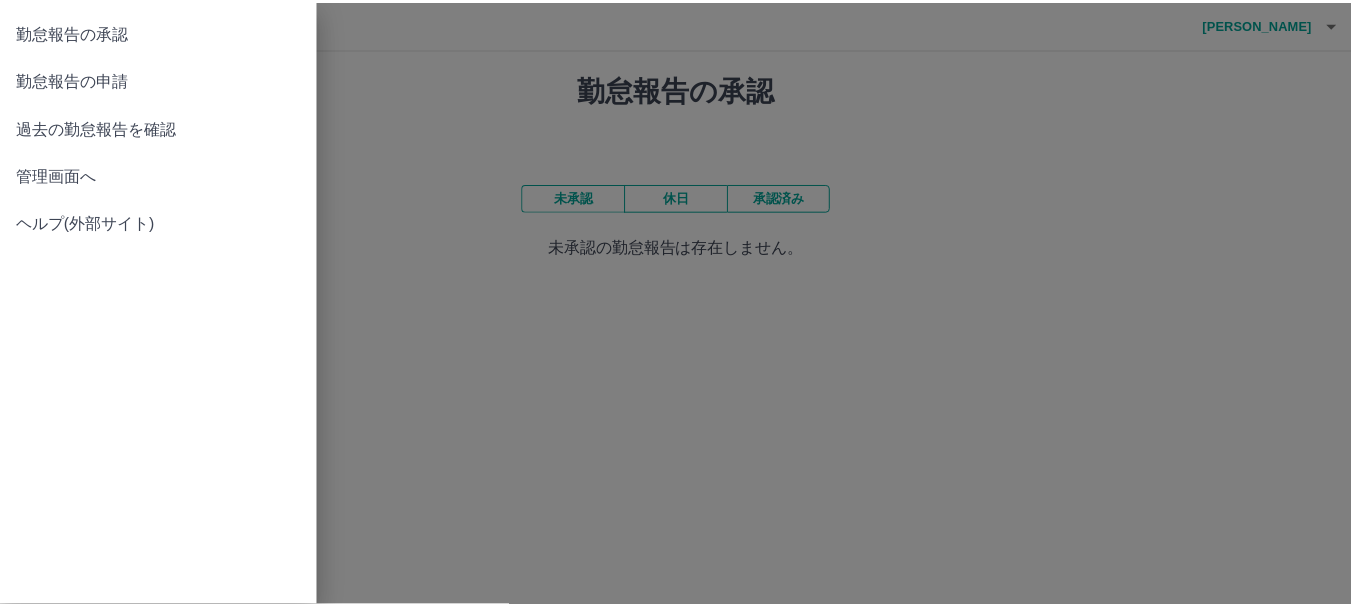 scroll, scrollTop: 0, scrollLeft: 0, axis: both 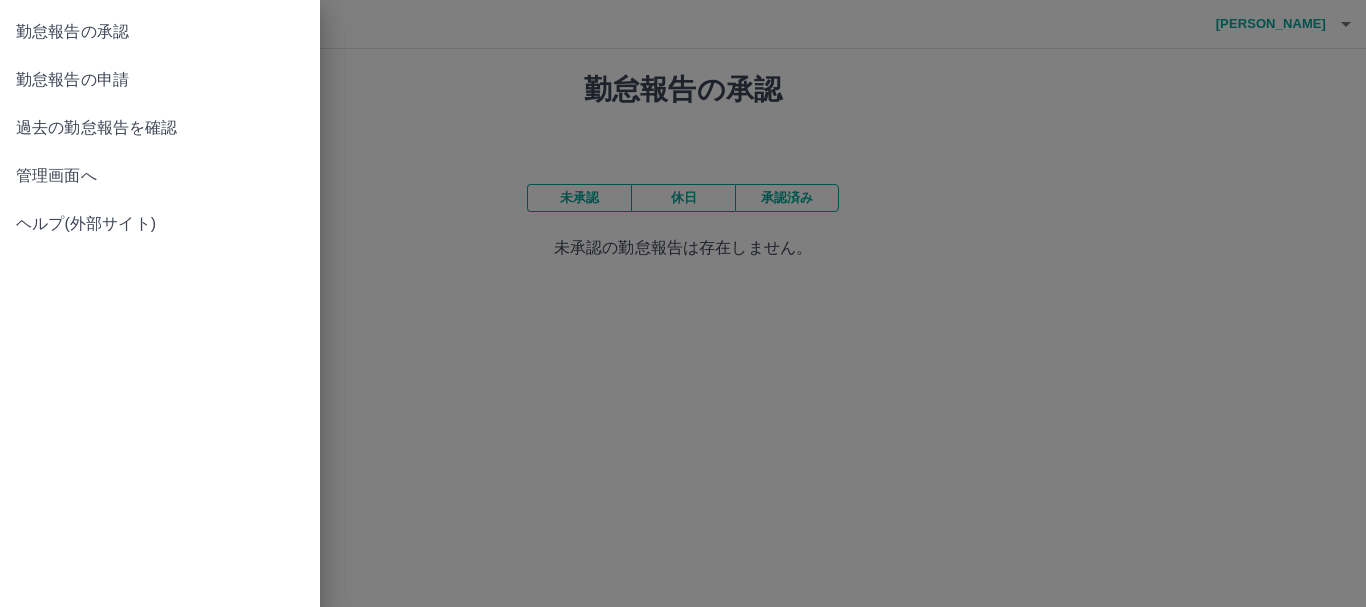 click on "勤怠報告の申請" at bounding box center (160, 80) 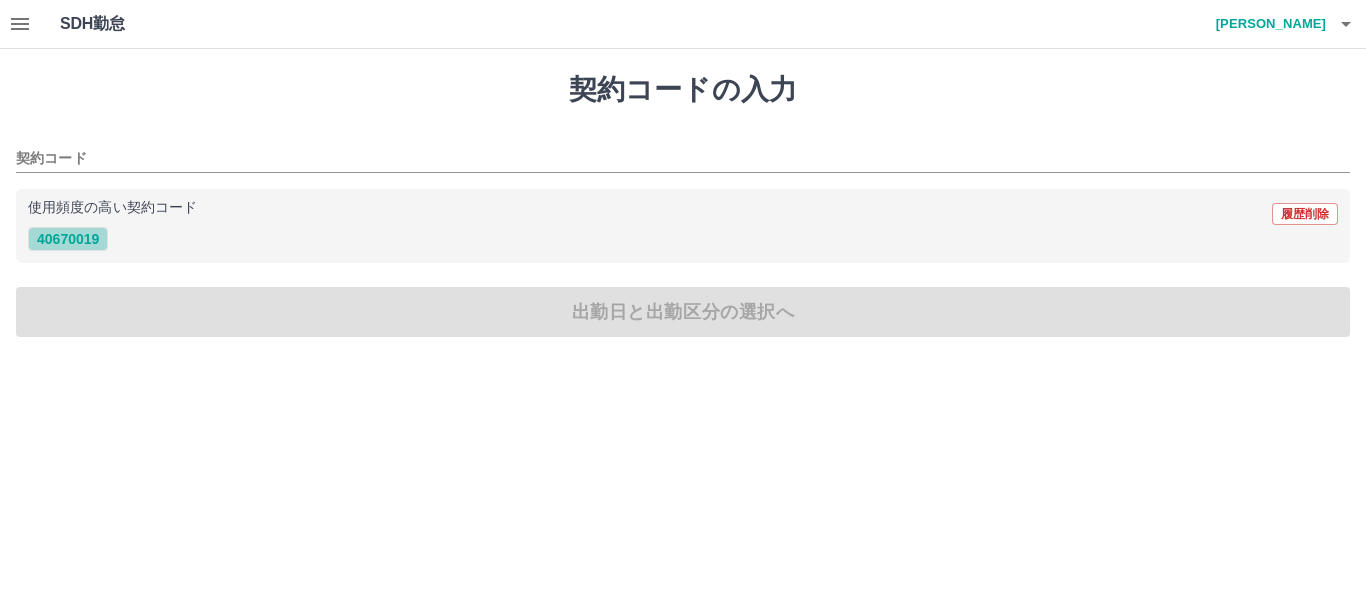 click on "40670019" at bounding box center [68, 239] 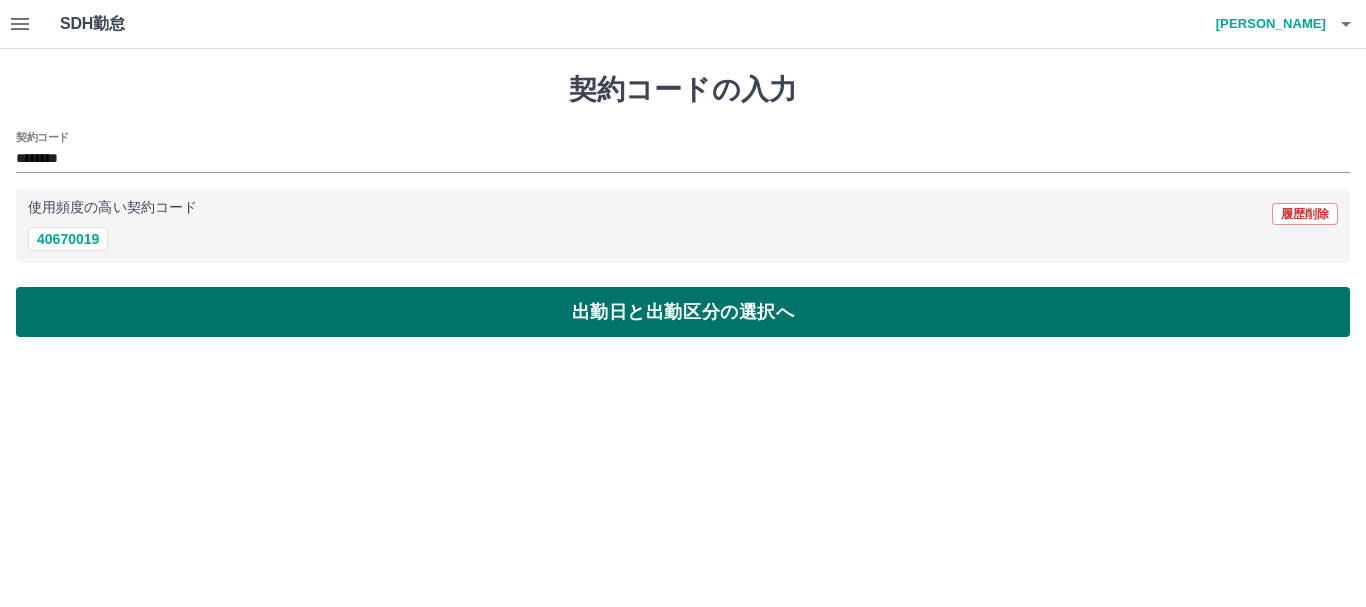 click on "出勤日と出勤区分の選択へ" at bounding box center [683, 312] 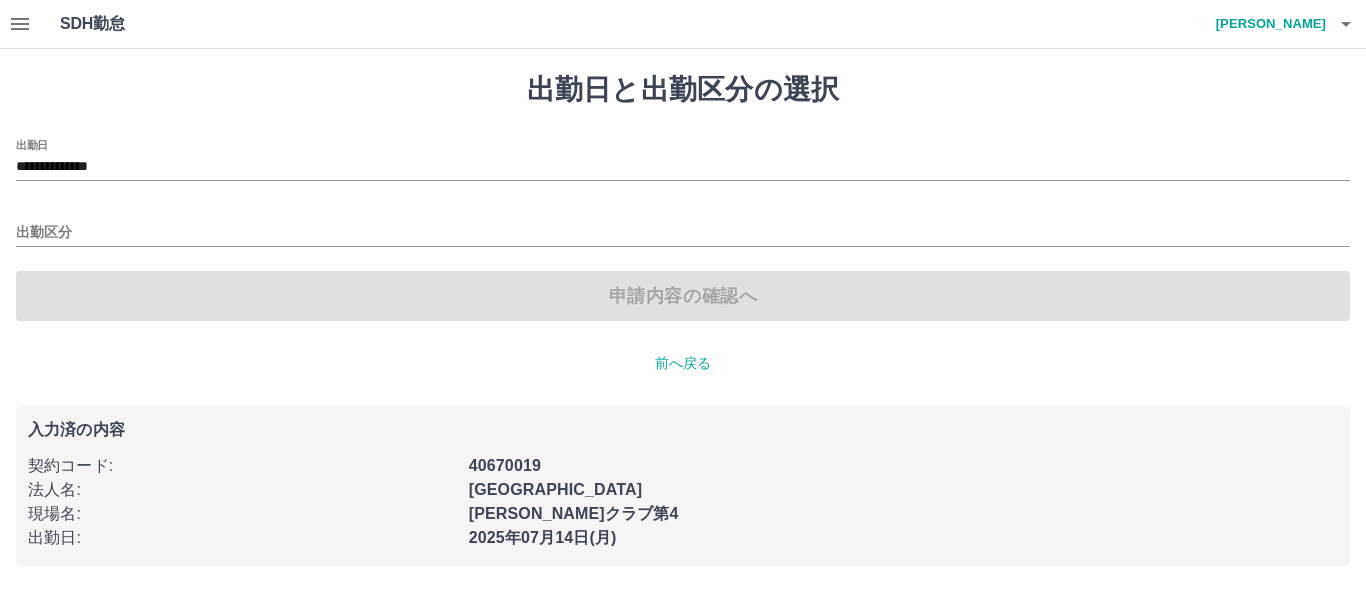 click on "**********" at bounding box center (683, 230) 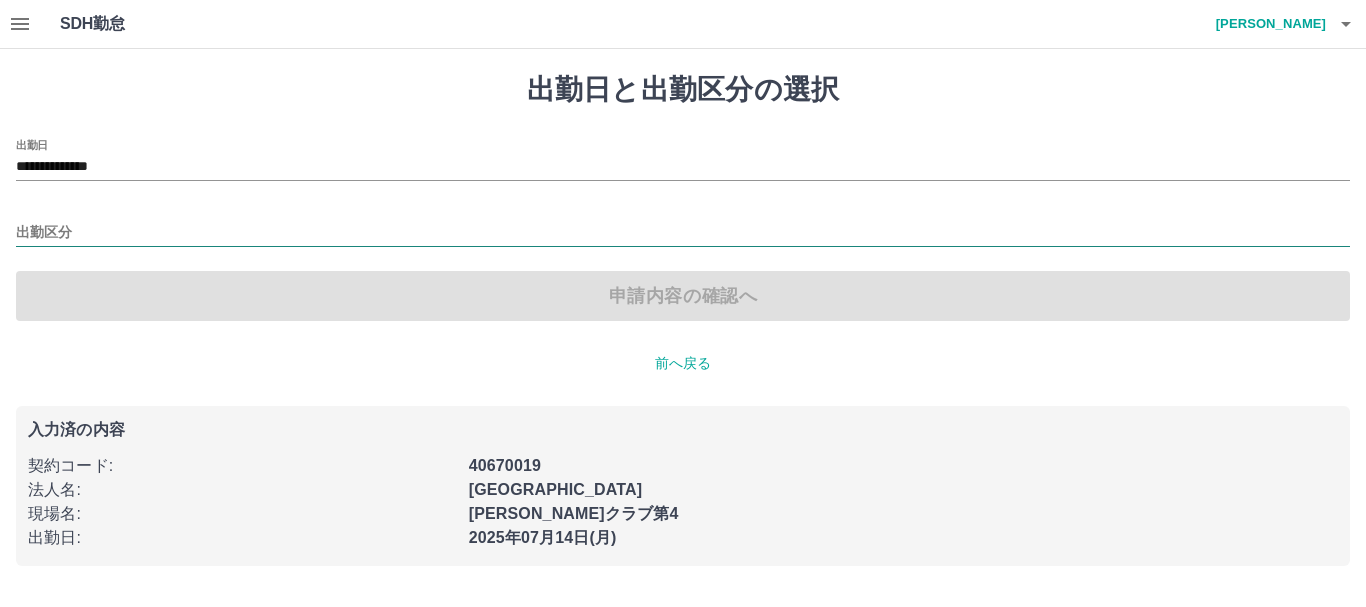 click on "出勤区分" at bounding box center [683, 233] 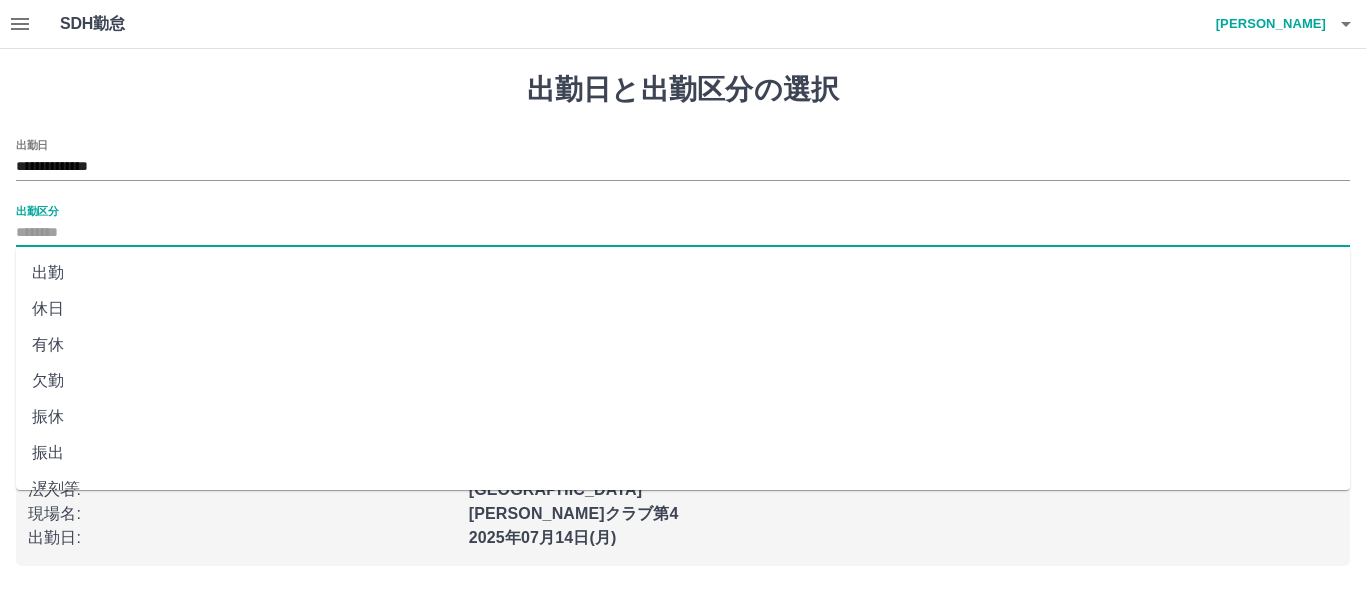 click on "出勤" at bounding box center [683, 273] 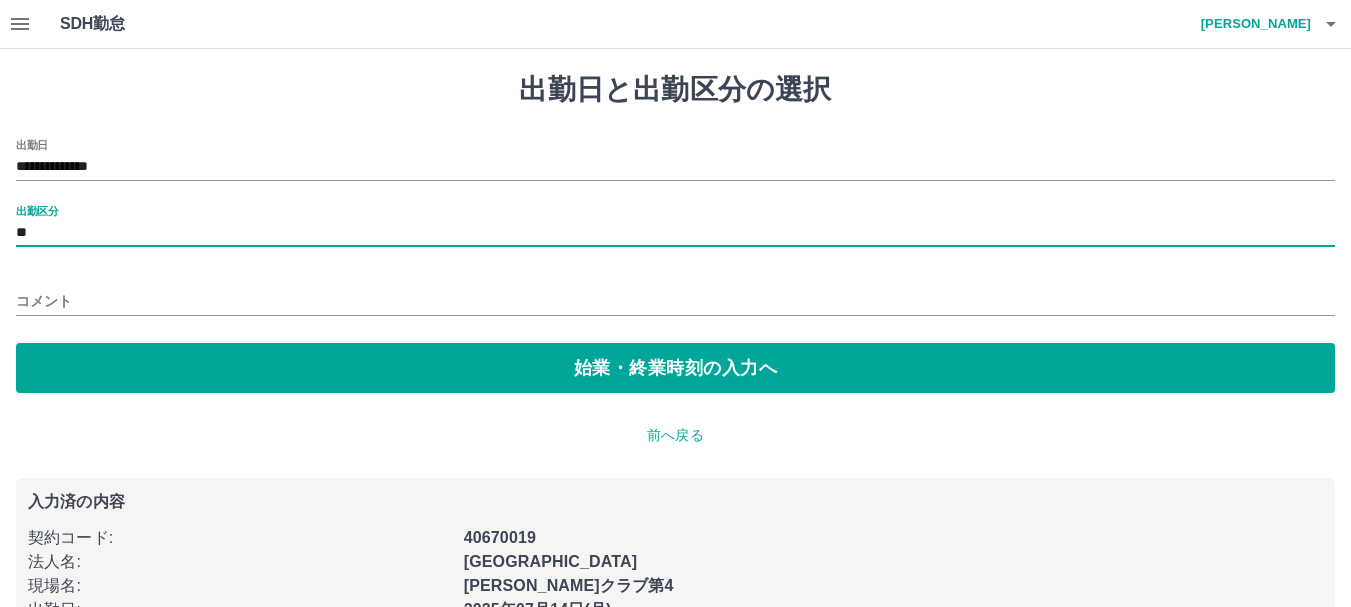 click on "コメント" at bounding box center (675, 301) 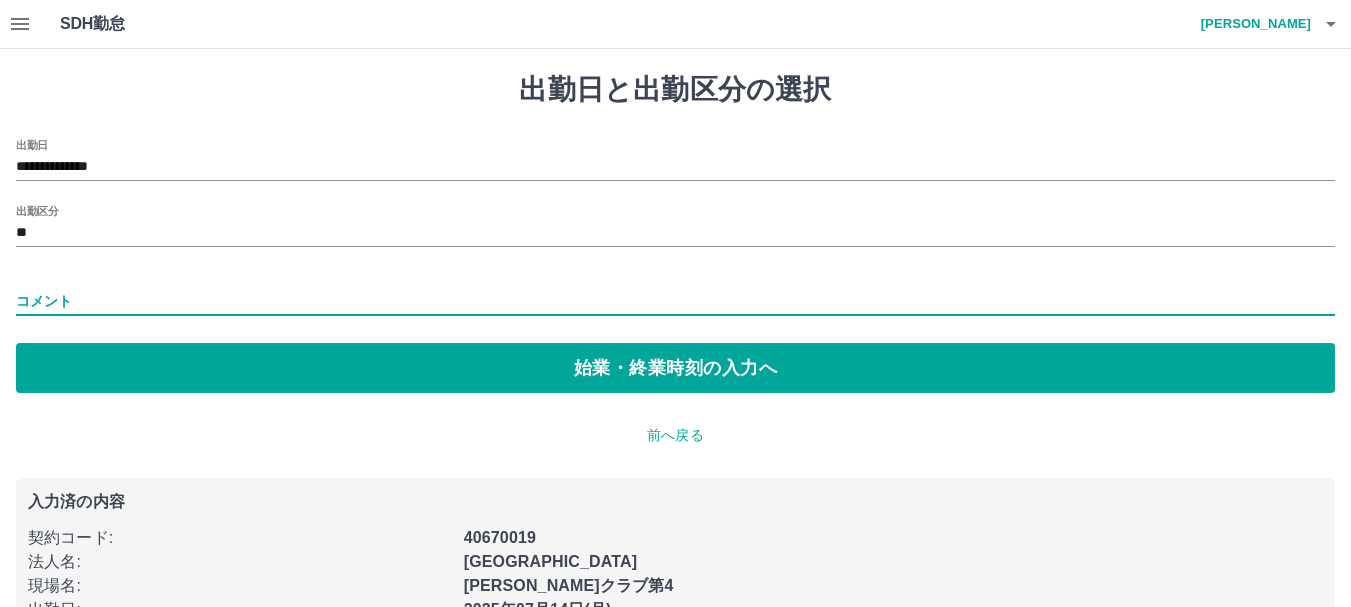 type on "*******" 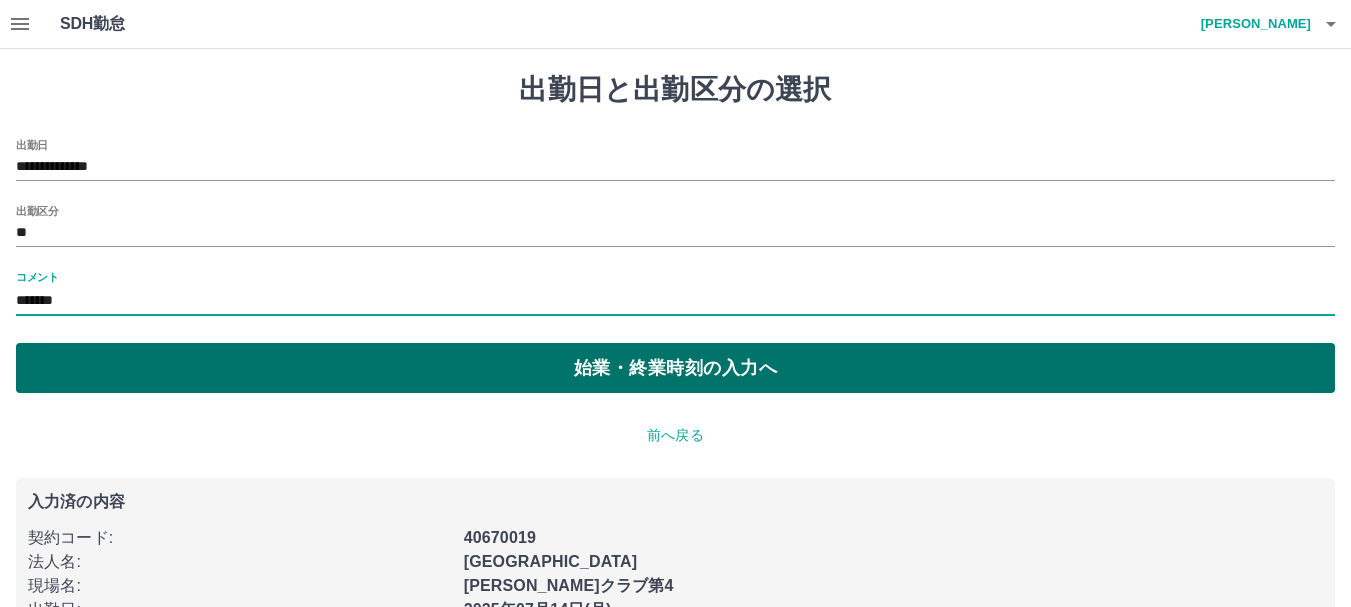 click on "始業・終業時刻の入力へ" at bounding box center [675, 368] 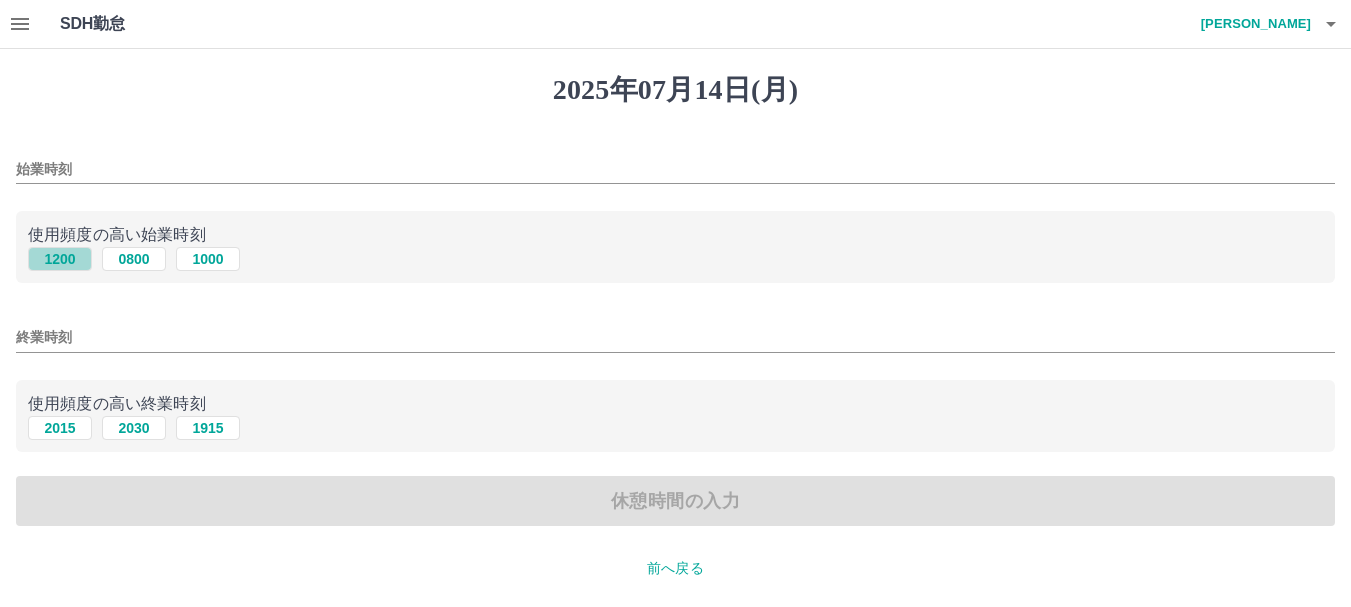 click on "1200" at bounding box center (60, 259) 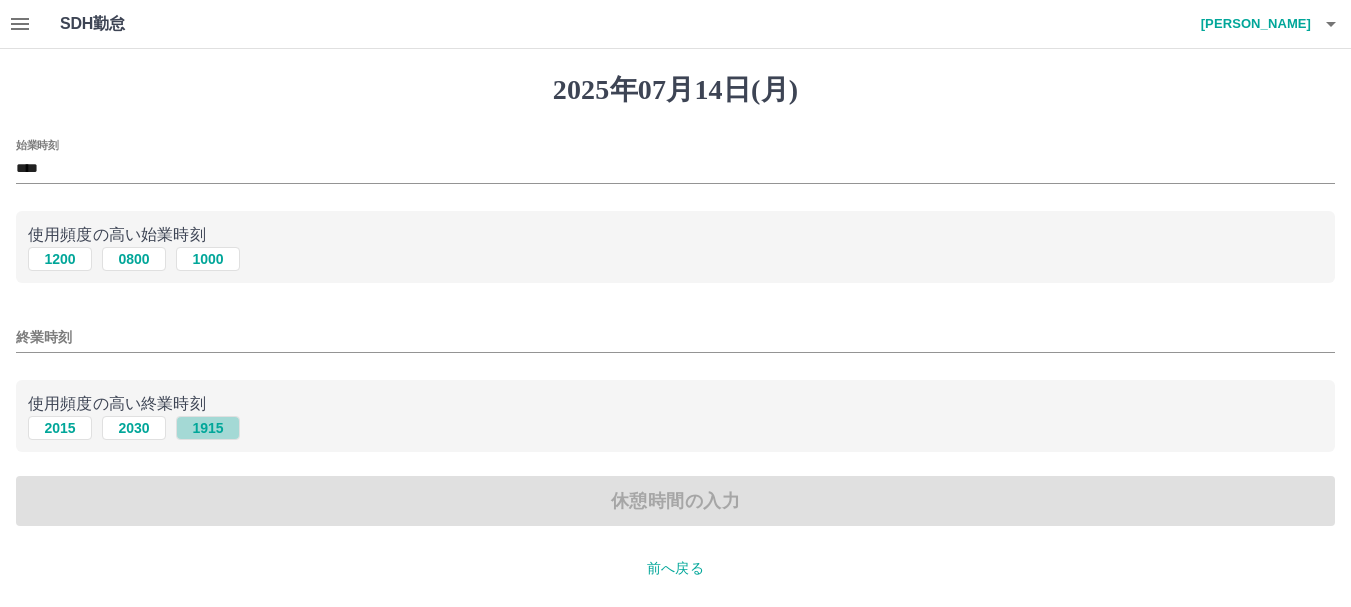 click on "1915" at bounding box center (208, 428) 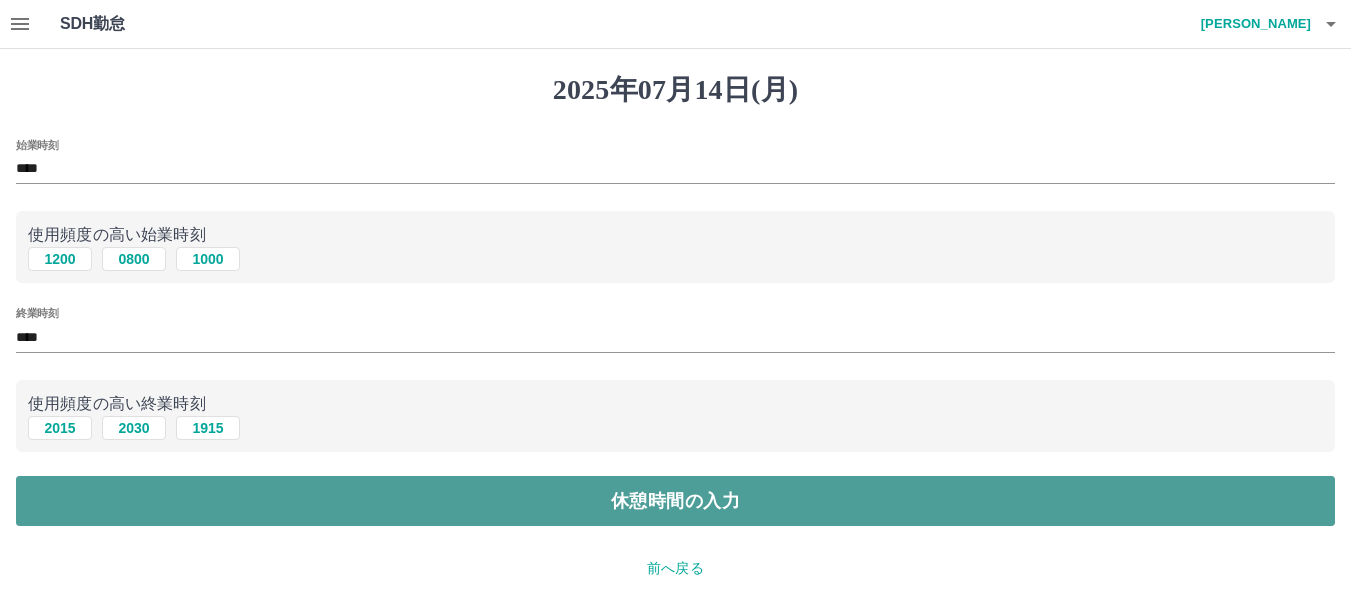 click on "休憩時間の入力" at bounding box center (675, 501) 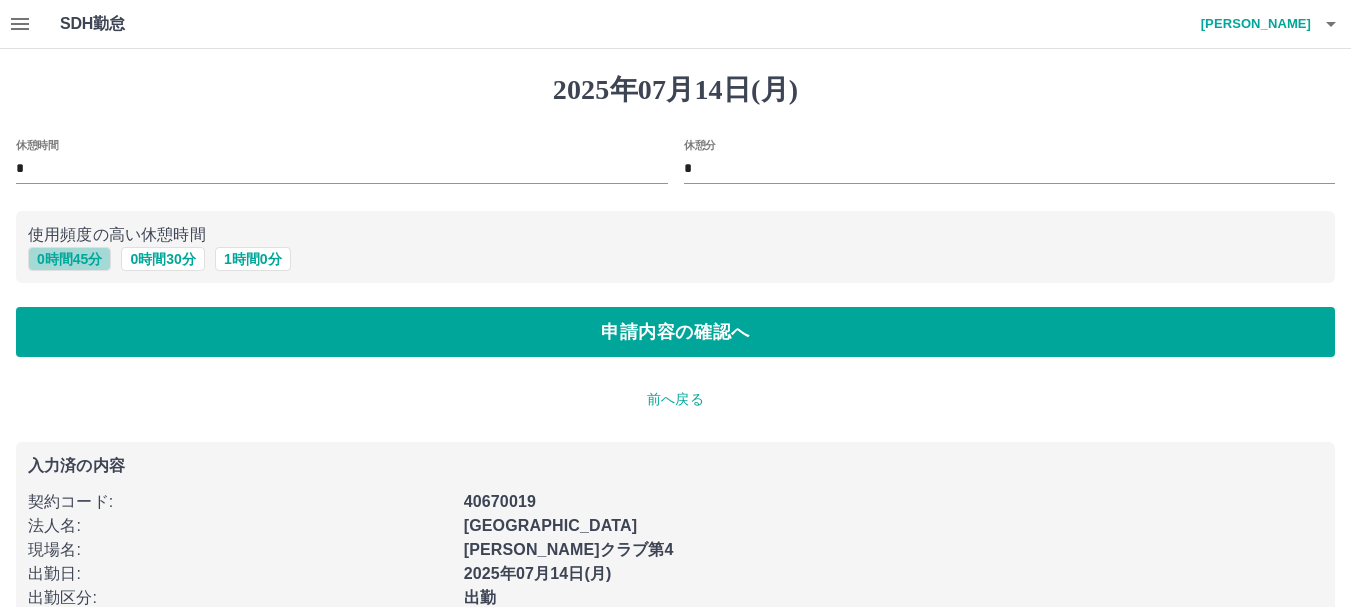 click on "0 時間 45 分" at bounding box center (69, 259) 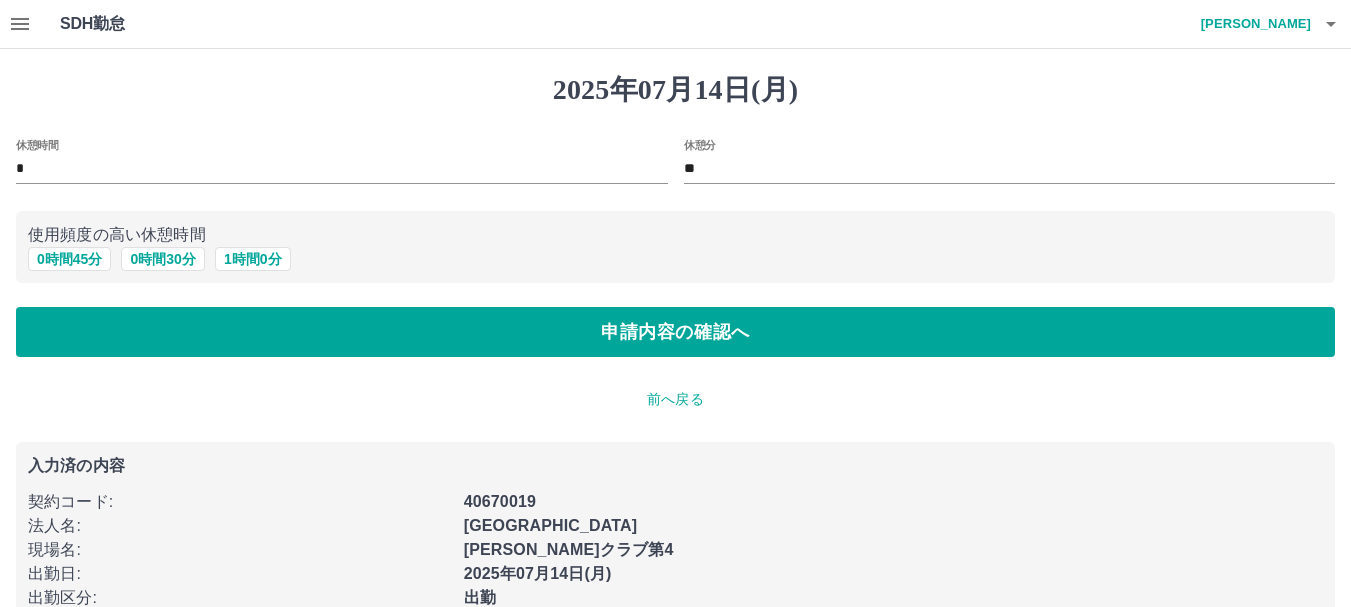 click on "[DATE] 休憩時間 * 休憩分 ** 使用頻度の高い休憩時間 0 時間 45 分 0 時間 30 分 1 時間 0 分 申請内容の確認へ 前へ戻る 入力済の内容 契約コード : 40670019 法人名 : [GEOGRAPHIC_DATA] 現場名 : [PERSON_NAME]ひまわりクラブ第4 出勤日 : [DATE] 出勤区分 : 出勤 コメント : 事務作業のため 始業時刻 : 12:00 終業時刻 : 19:15" at bounding box center (675, 385) 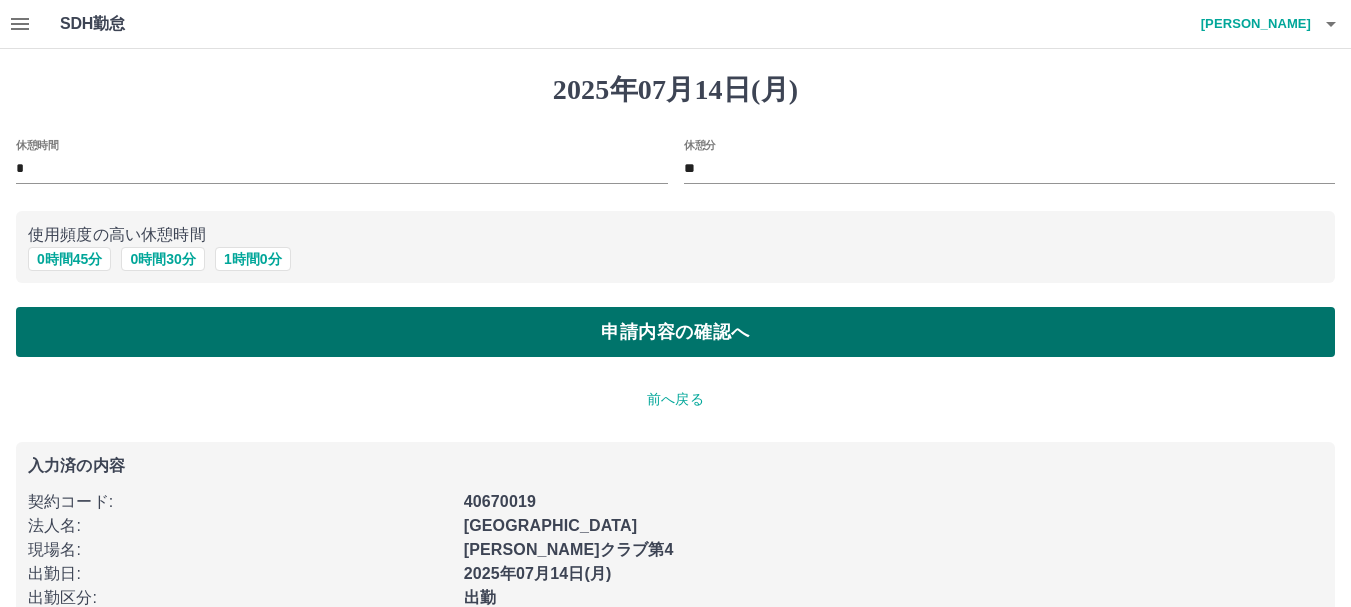 click on "申請内容の確認へ" at bounding box center [675, 332] 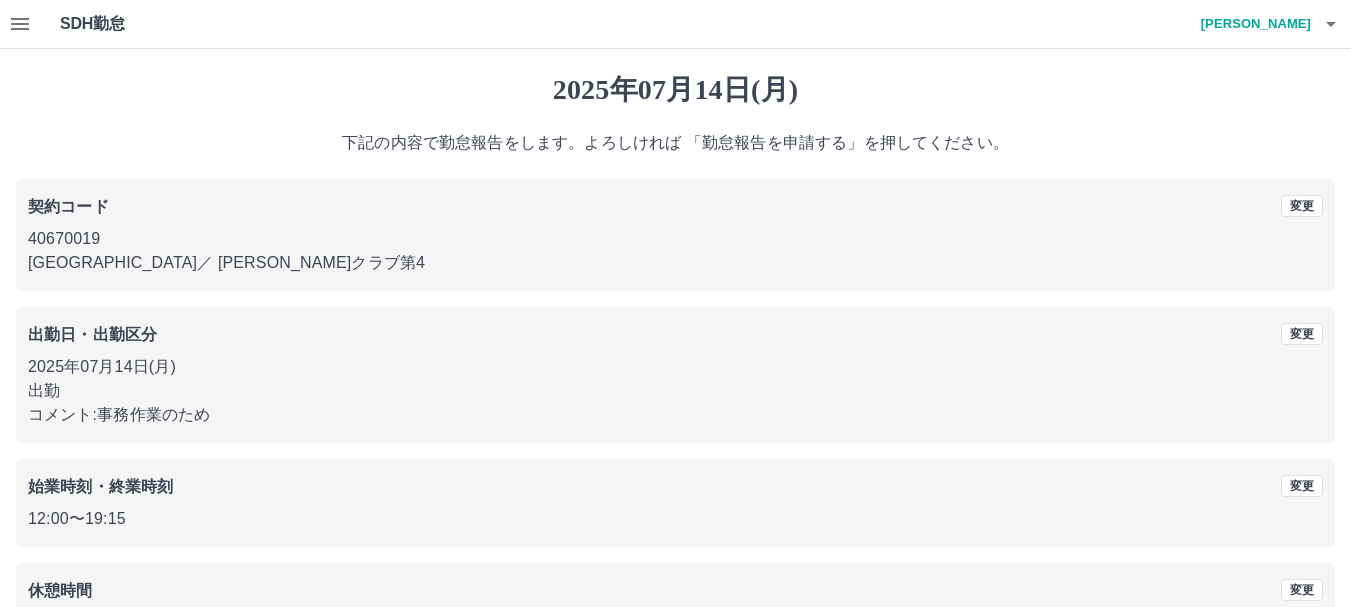 scroll, scrollTop: 142, scrollLeft: 0, axis: vertical 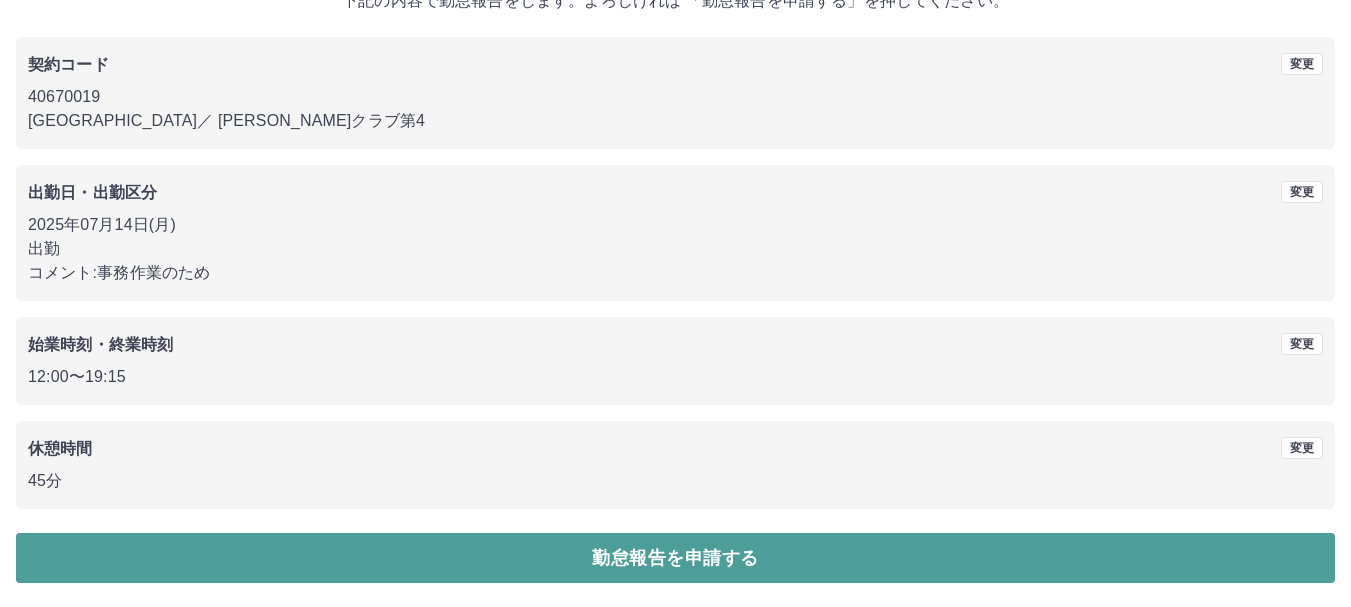 click on "勤怠報告を申請する" at bounding box center [675, 558] 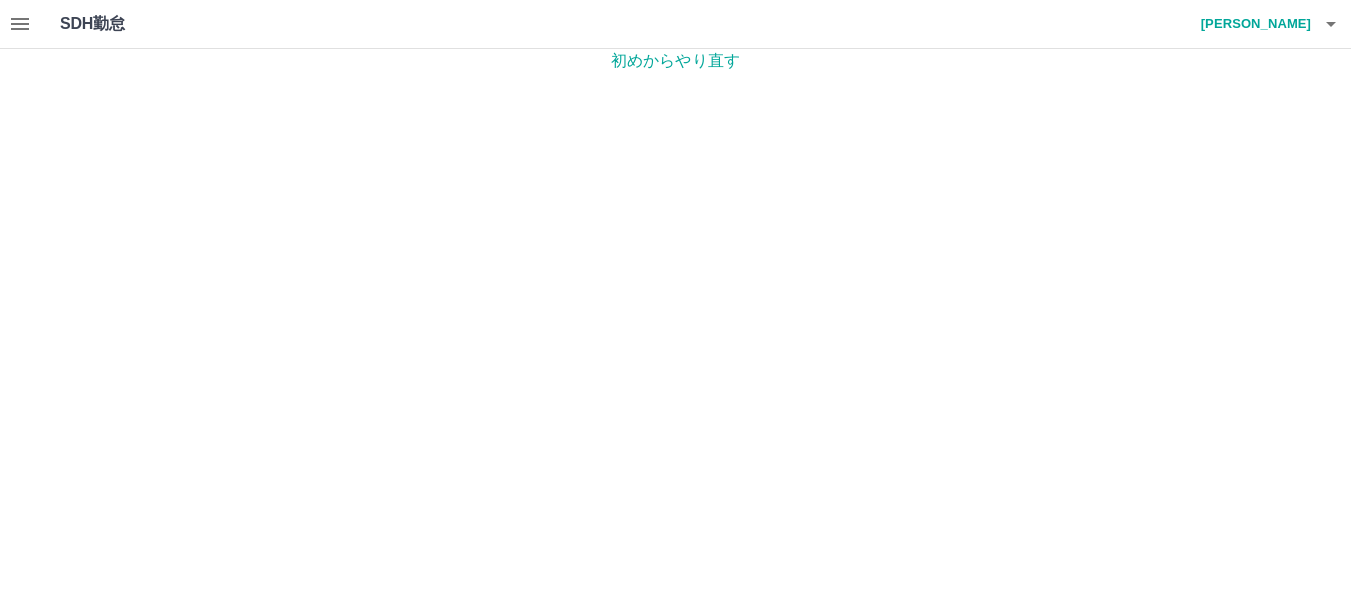 scroll, scrollTop: 0, scrollLeft: 0, axis: both 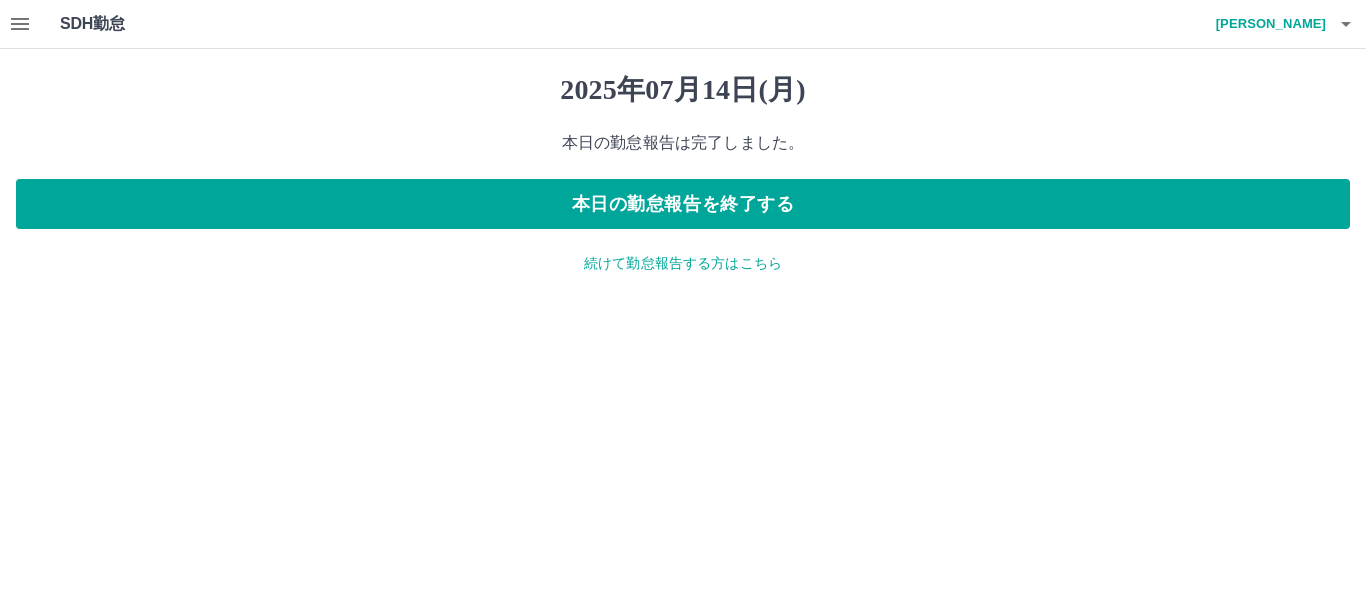 click 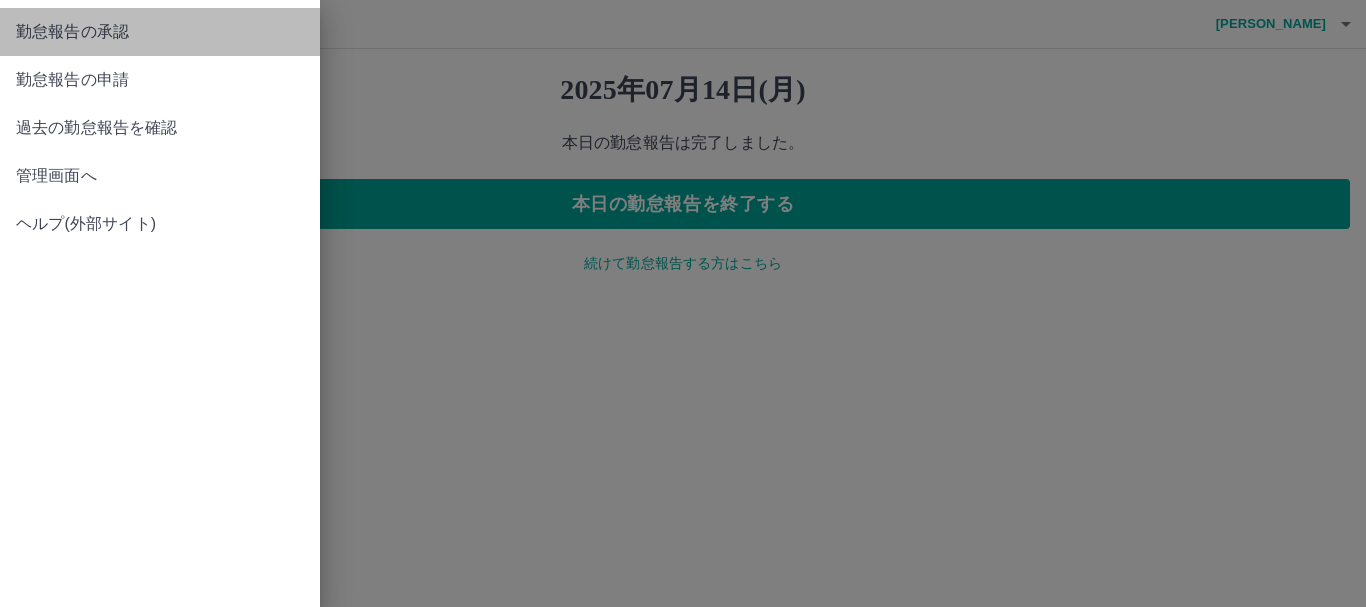 click on "勤怠報告の承認" at bounding box center [160, 32] 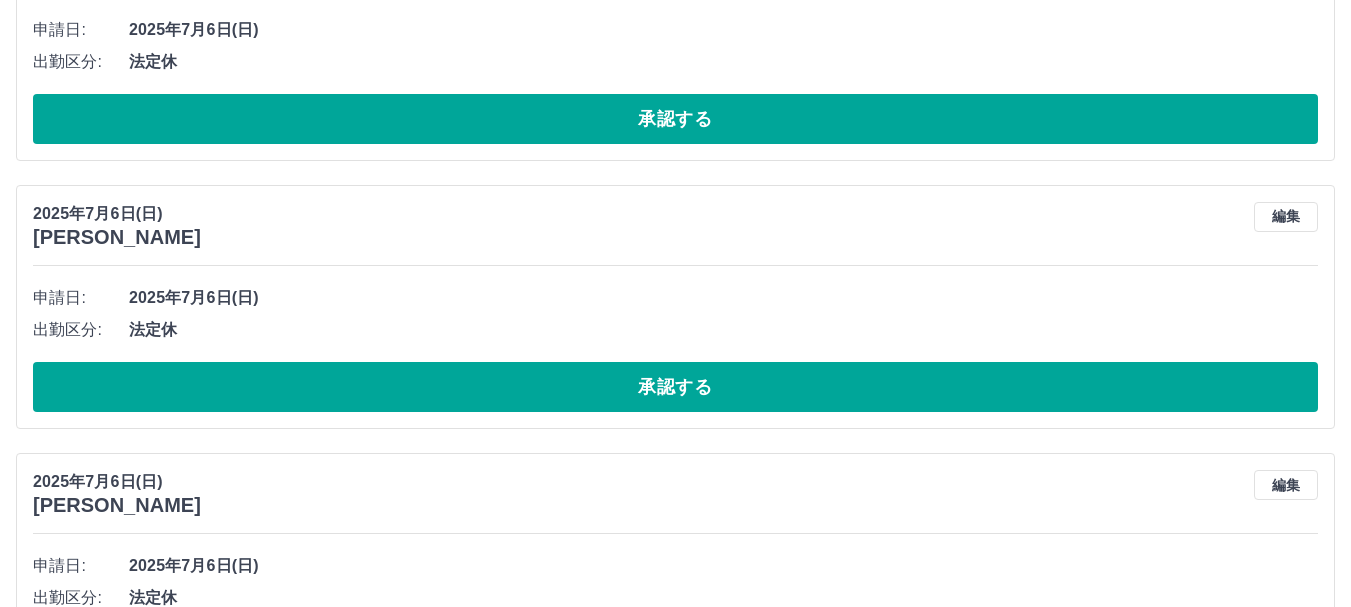 scroll, scrollTop: 4731, scrollLeft: 0, axis: vertical 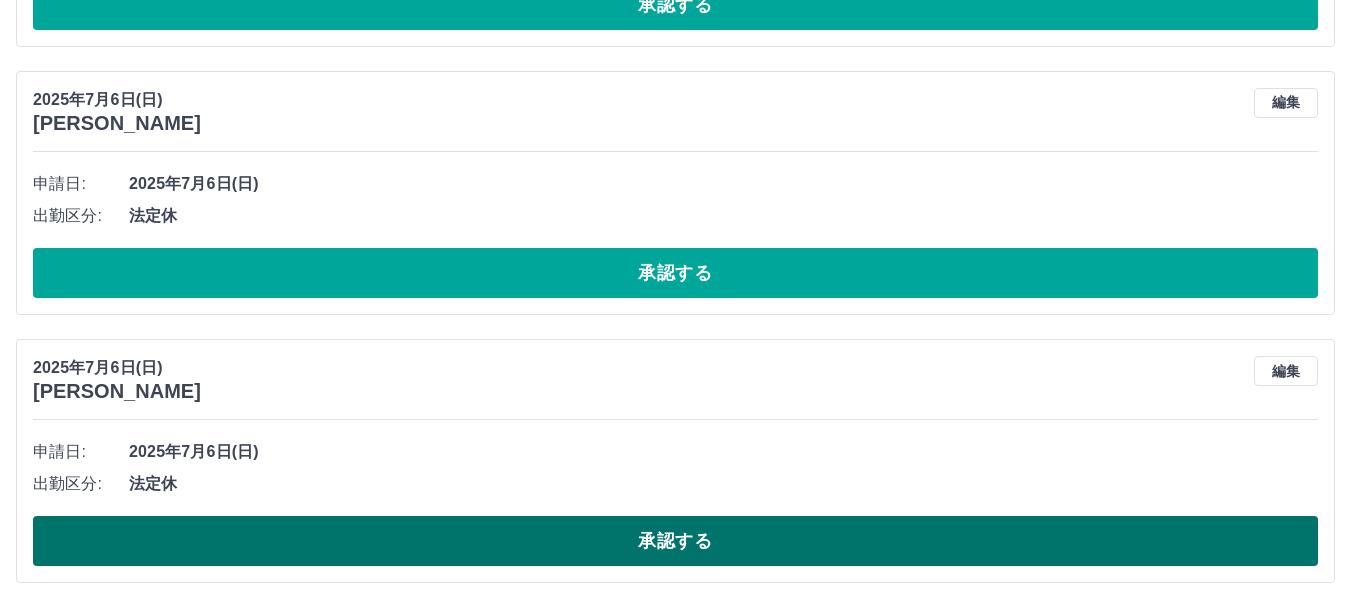 click on "承認する" at bounding box center (675, 541) 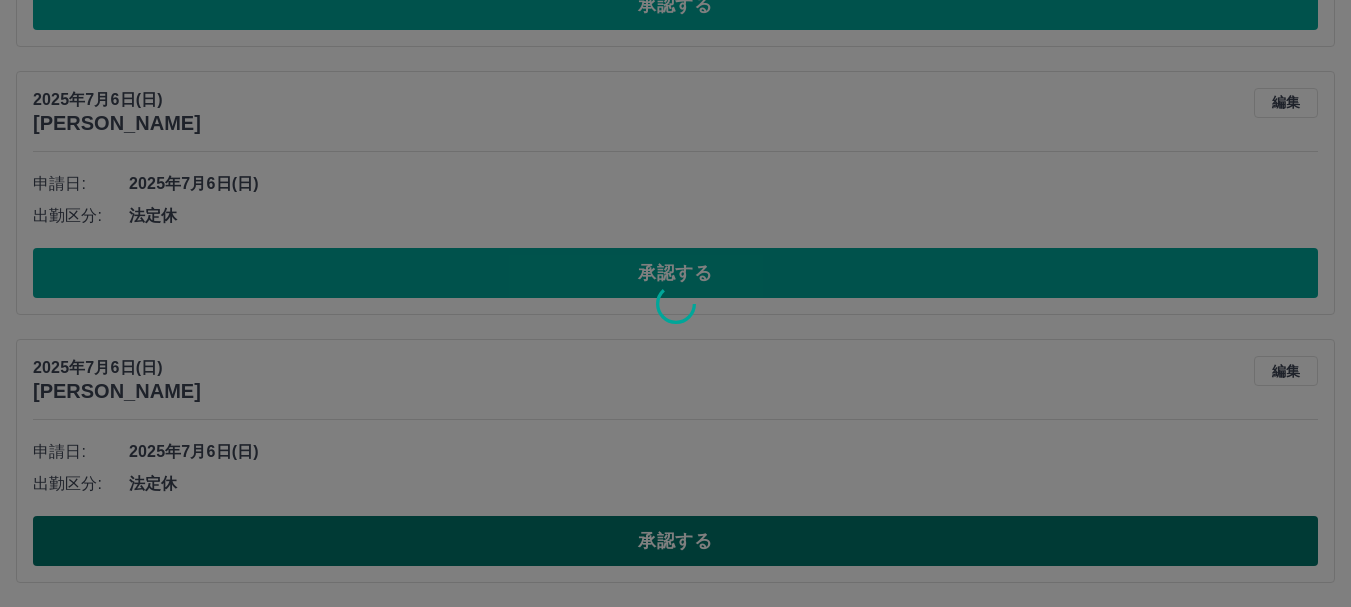 scroll, scrollTop: 4463, scrollLeft: 0, axis: vertical 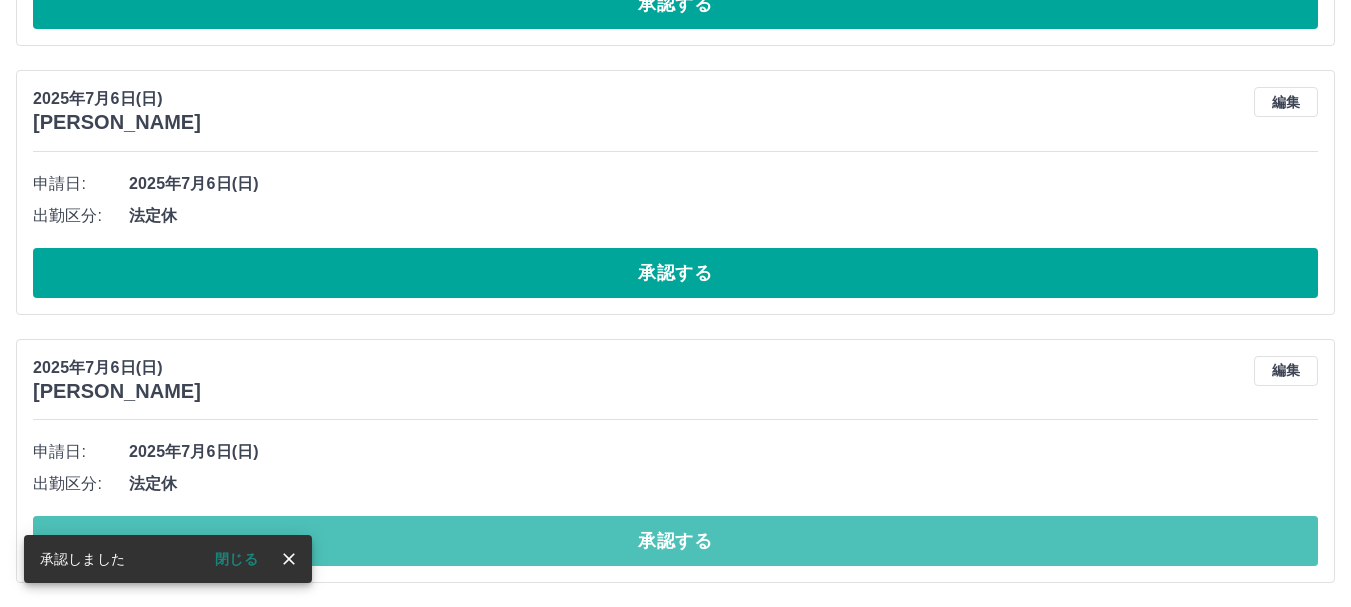 click on "承認する" at bounding box center (675, 541) 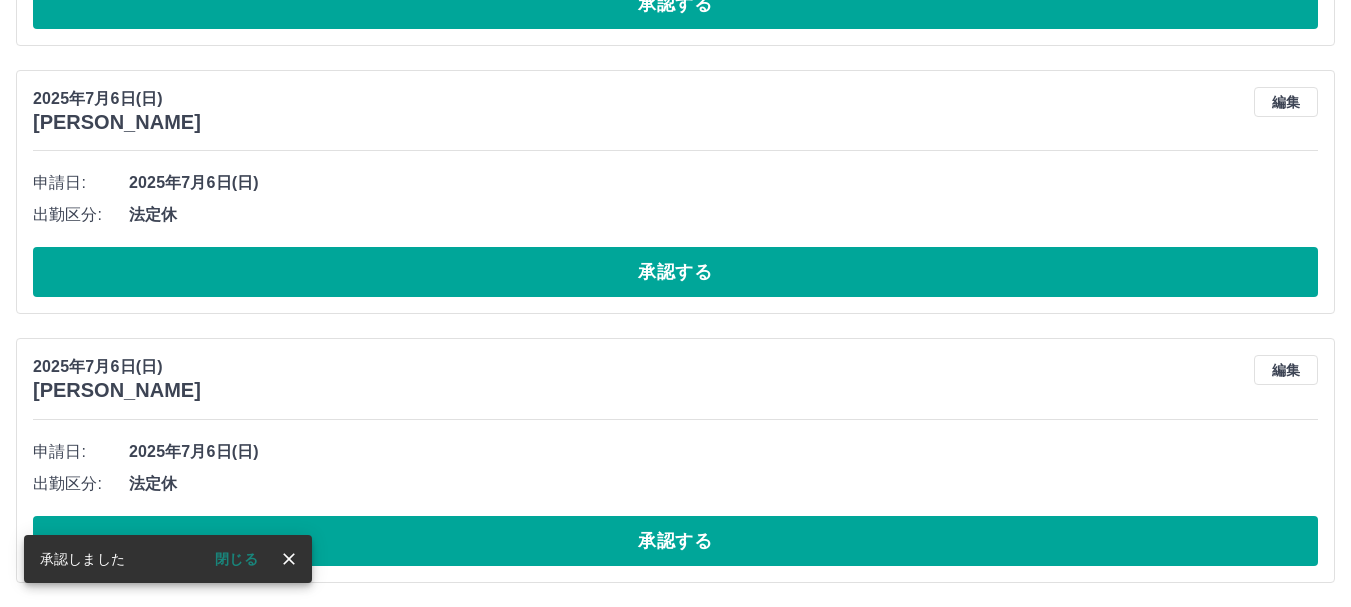 scroll, scrollTop: 4195, scrollLeft: 0, axis: vertical 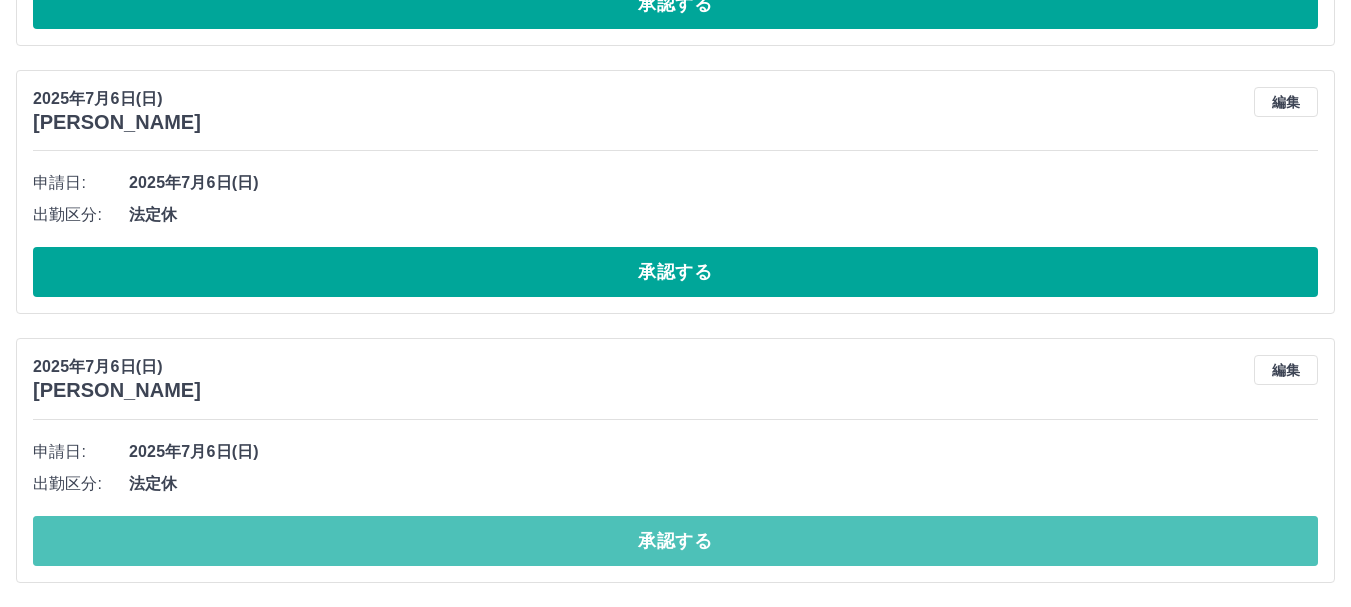 drag, startPoint x: 1033, startPoint y: 523, endPoint x: 1021, endPoint y: 523, distance: 12 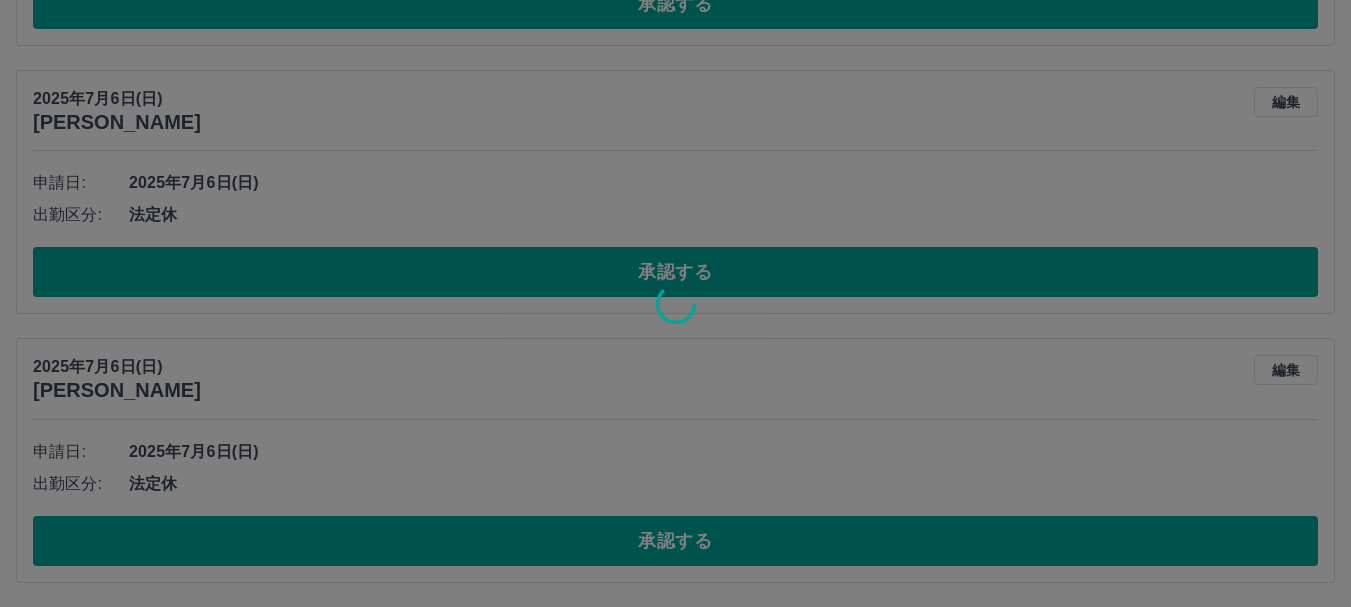 scroll, scrollTop: 3926, scrollLeft: 0, axis: vertical 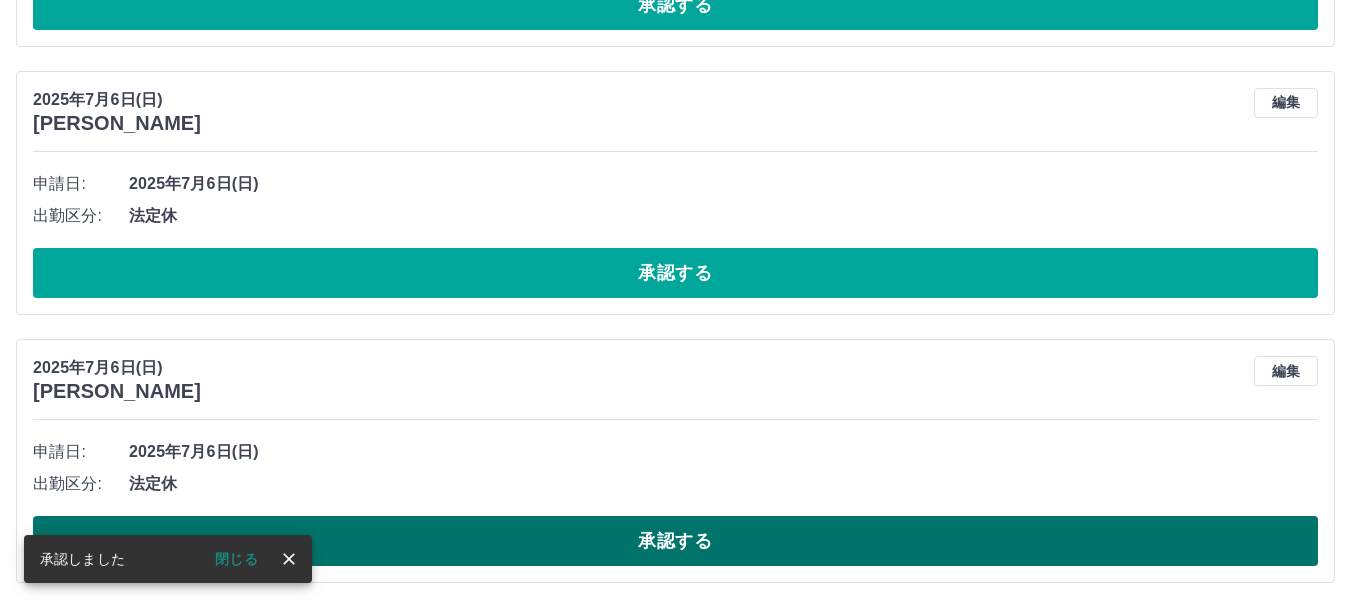 click on "承認する" at bounding box center [675, 541] 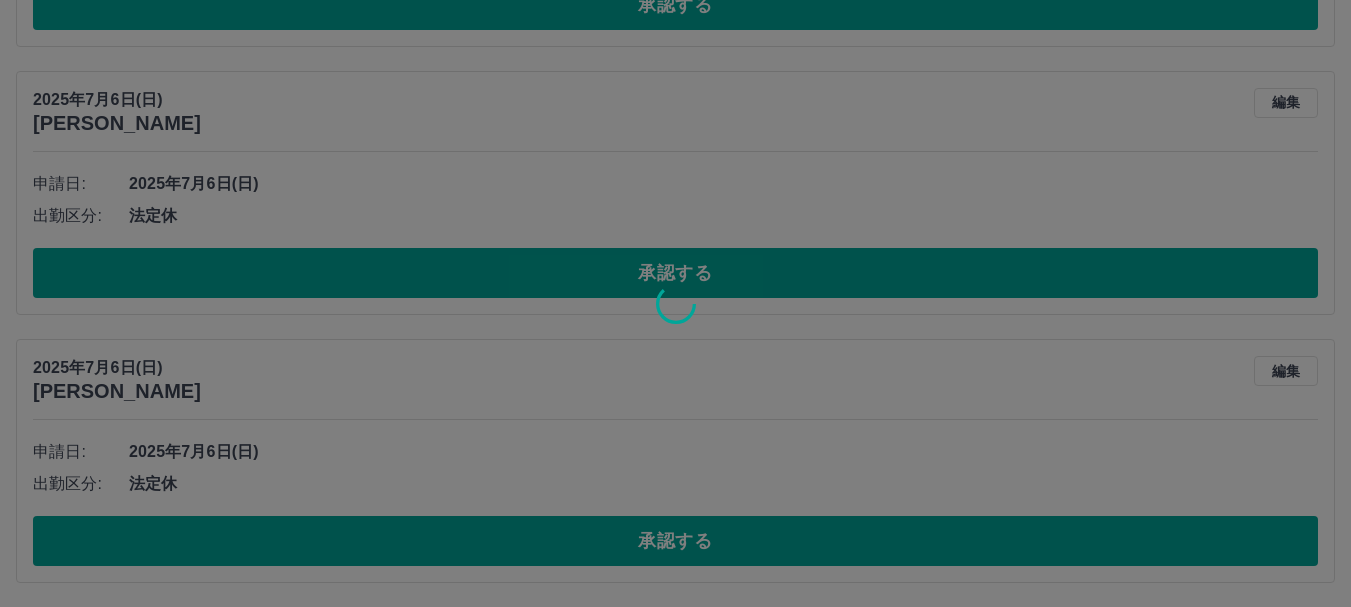 scroll, scrollTop: 3658, scrollLeft: 0, axis: vertical 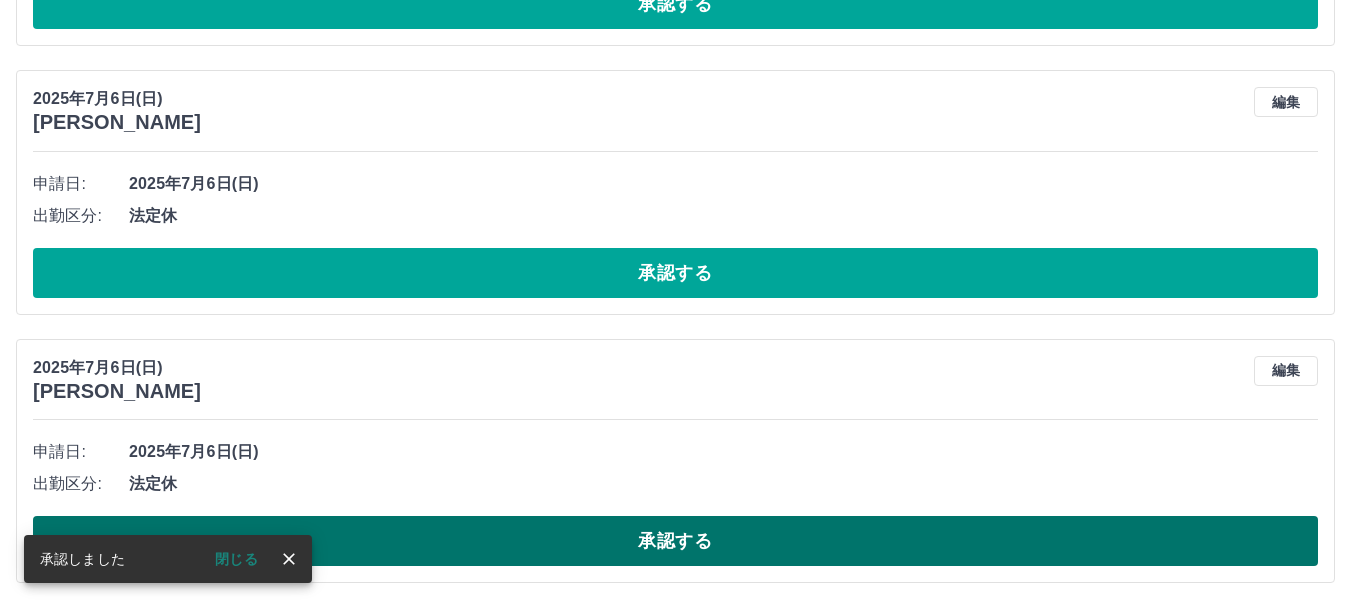 click on "承認する" at bounding box center (675, 541) 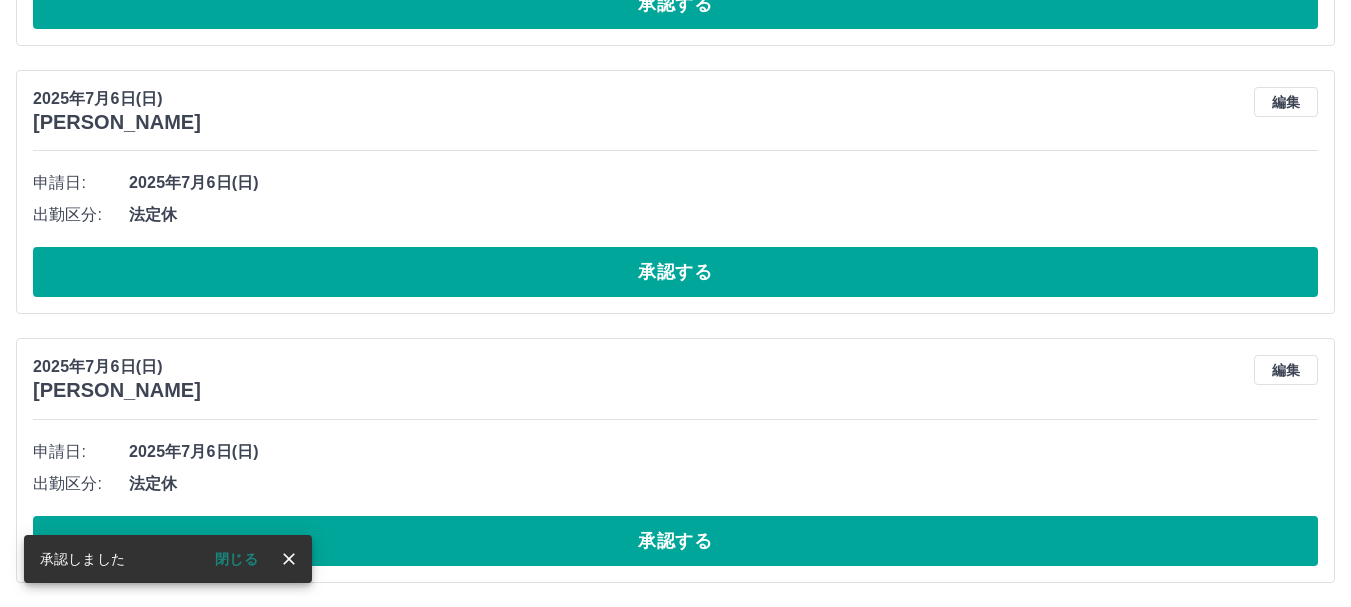scroll, scrollTop: 3390, scrollLeft: 0, axis: vertical 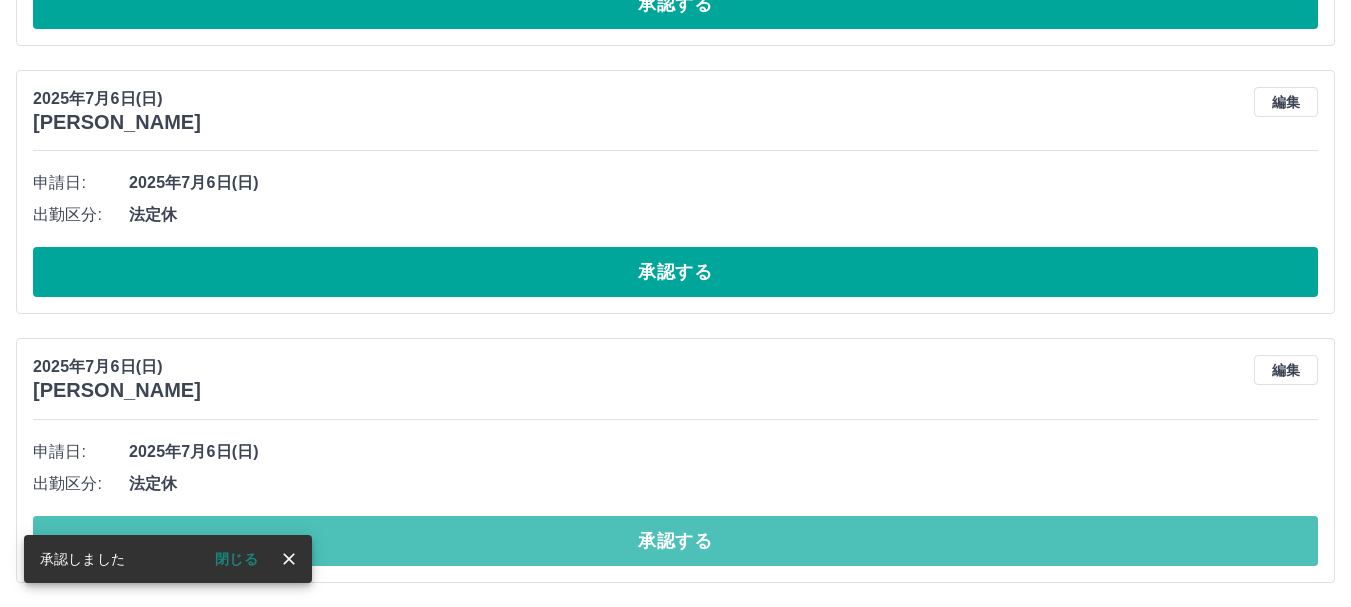click on "承認する" at bounding box center (675, 541) 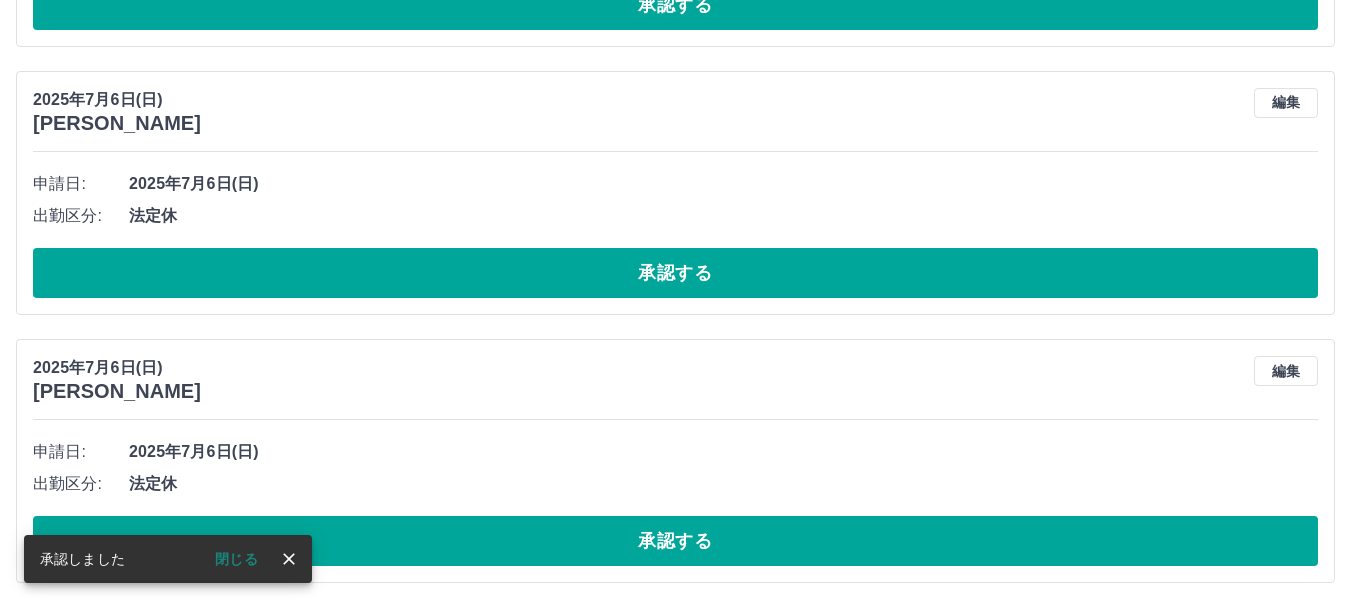 scroll, scrollTop: 3121, scrollLeft: 0, axis: vertical 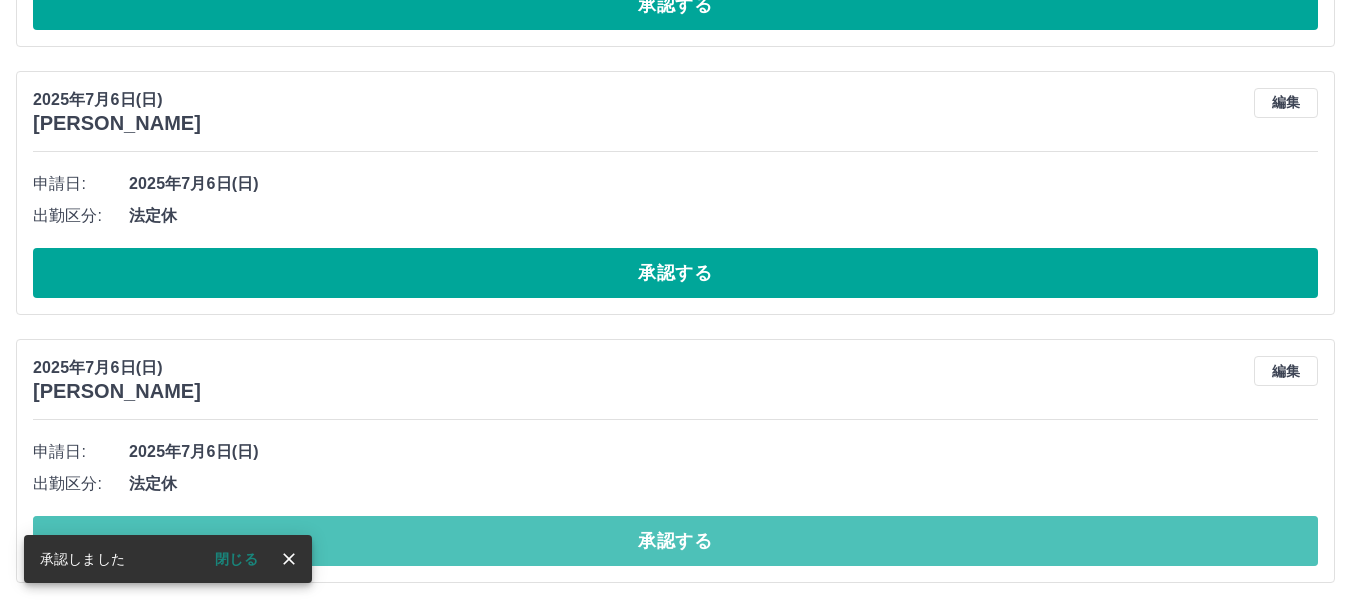 click on "承認する" at bounding box center [675, 541] 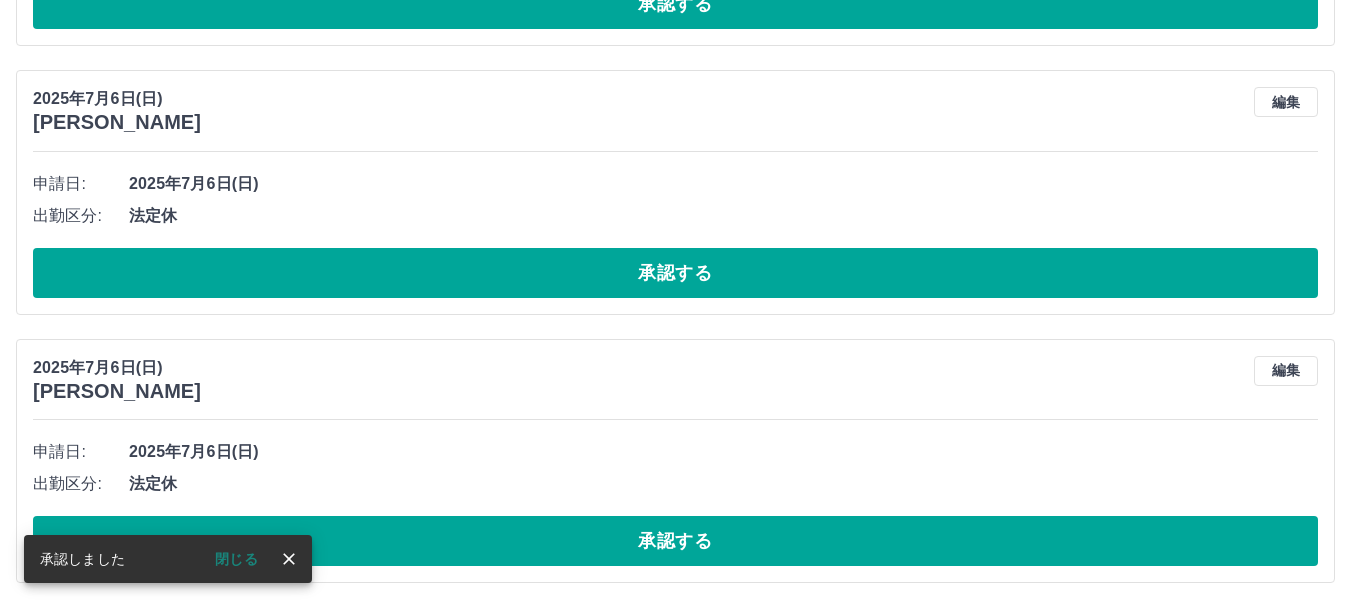 scroll, scrollTop: 2853, scrollLeft: 0, axis: vertical 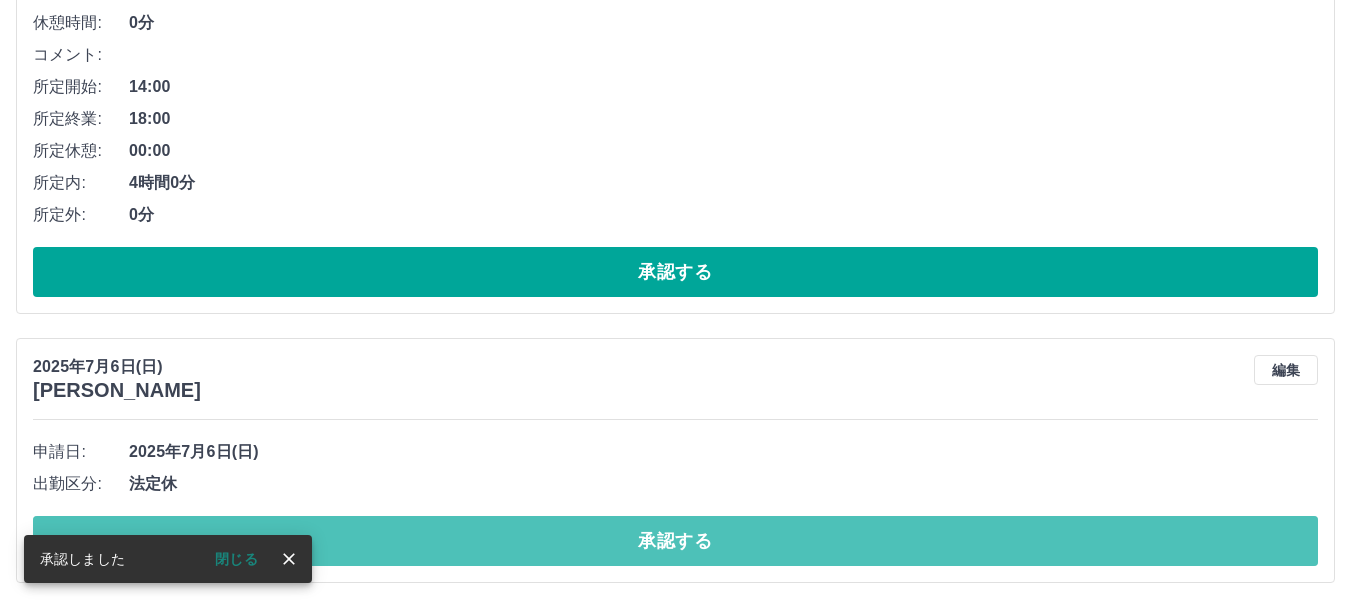 click on "承認する" at bounding box center (675, 541) 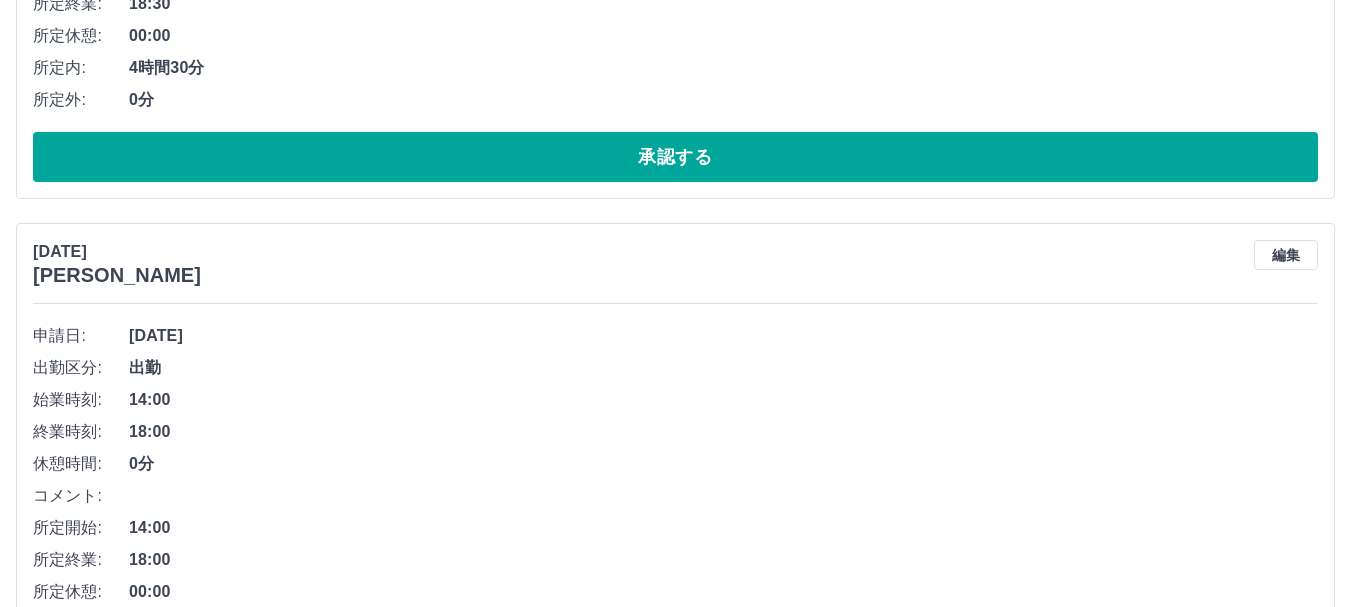 scroll, scrollTop: 2316, scrollLeft: 0, axis: vertical 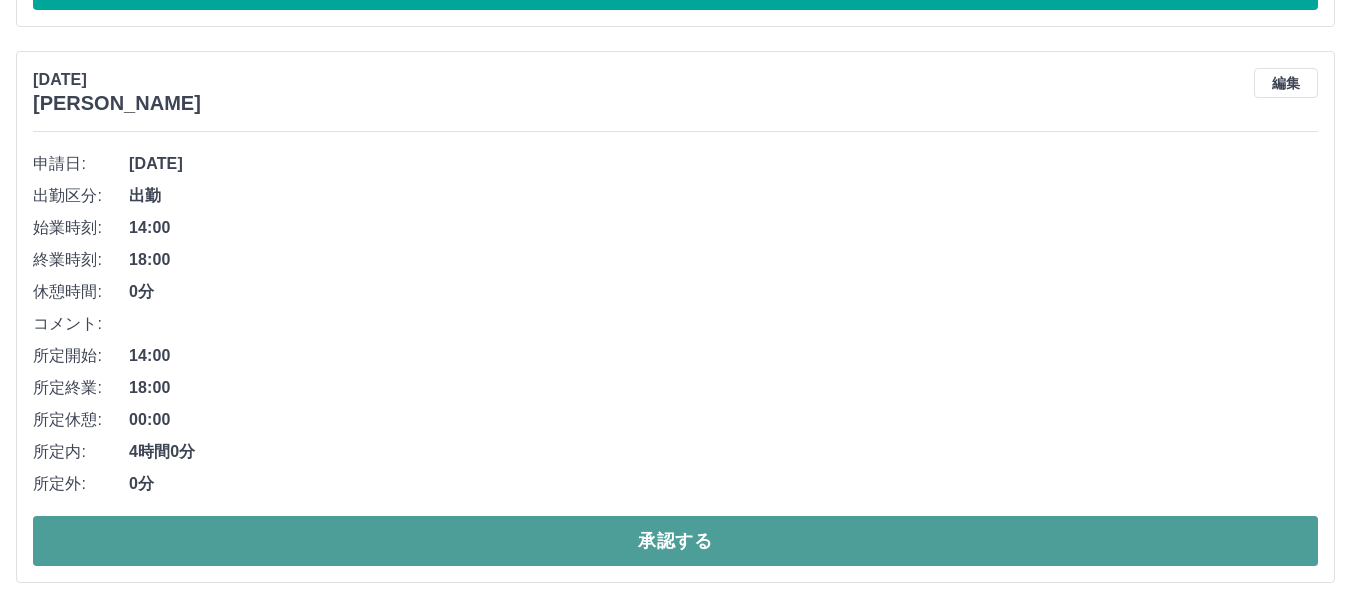 click on "承認する" at bounding box center [675, 541] 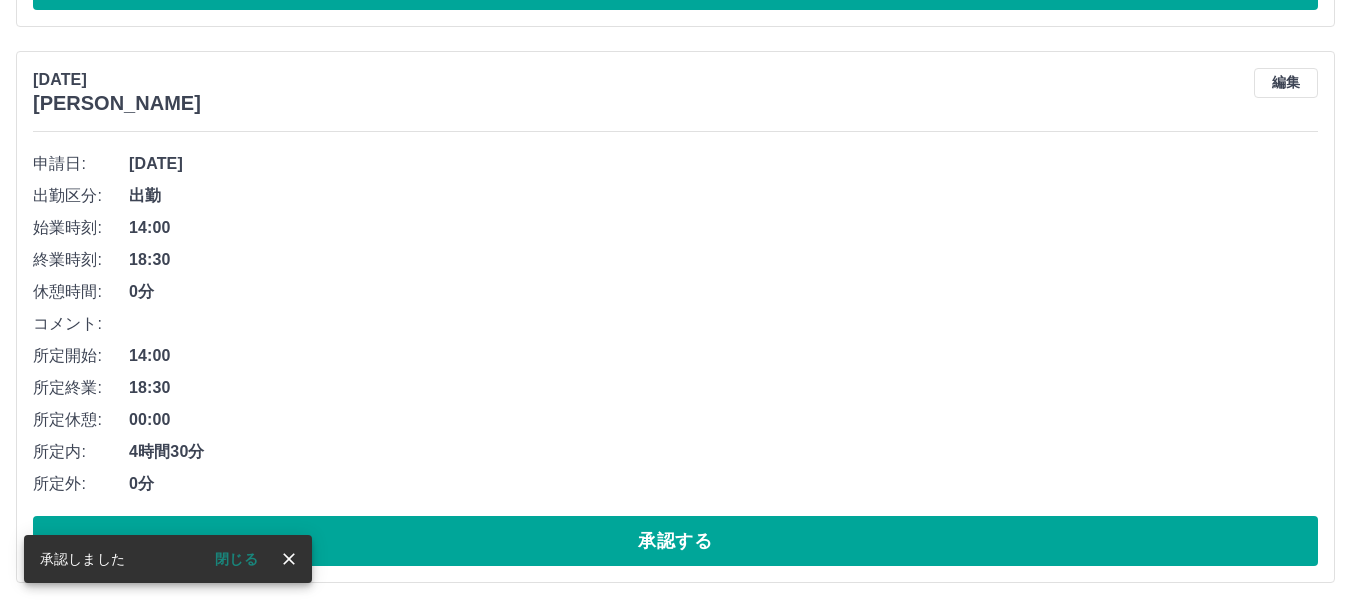 scroll, scrollTop: 1760, scrollLeft: 0, axis: vertical 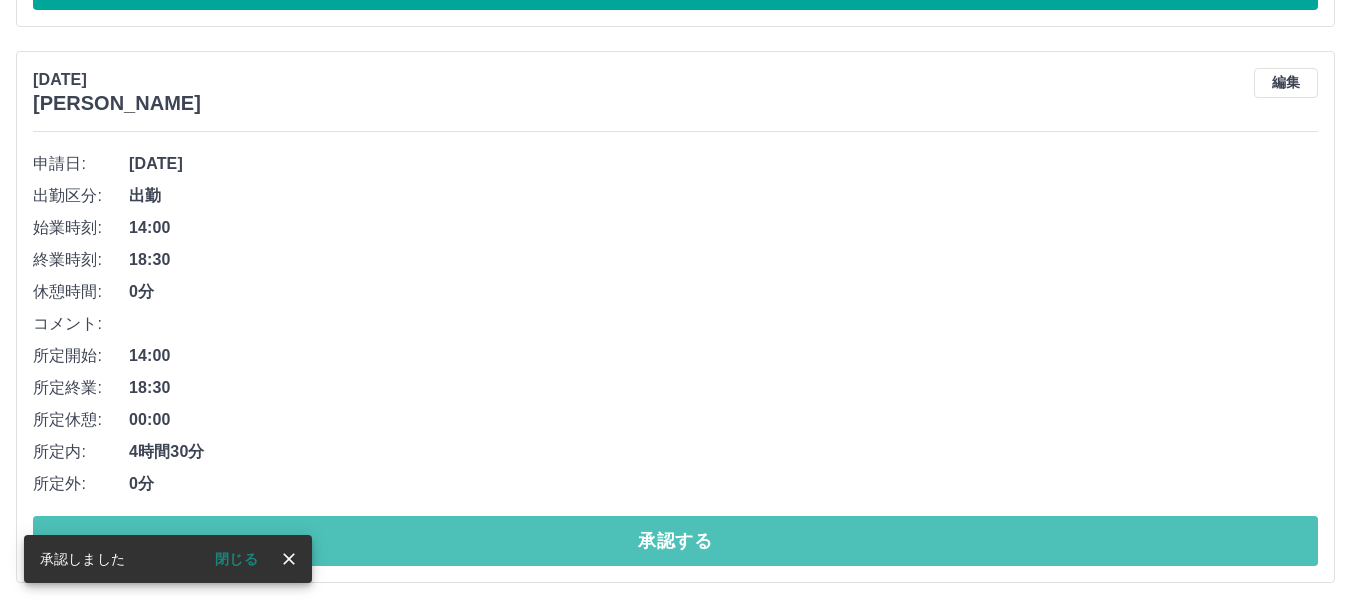click on "承認する" at bounding box center (675, 541) 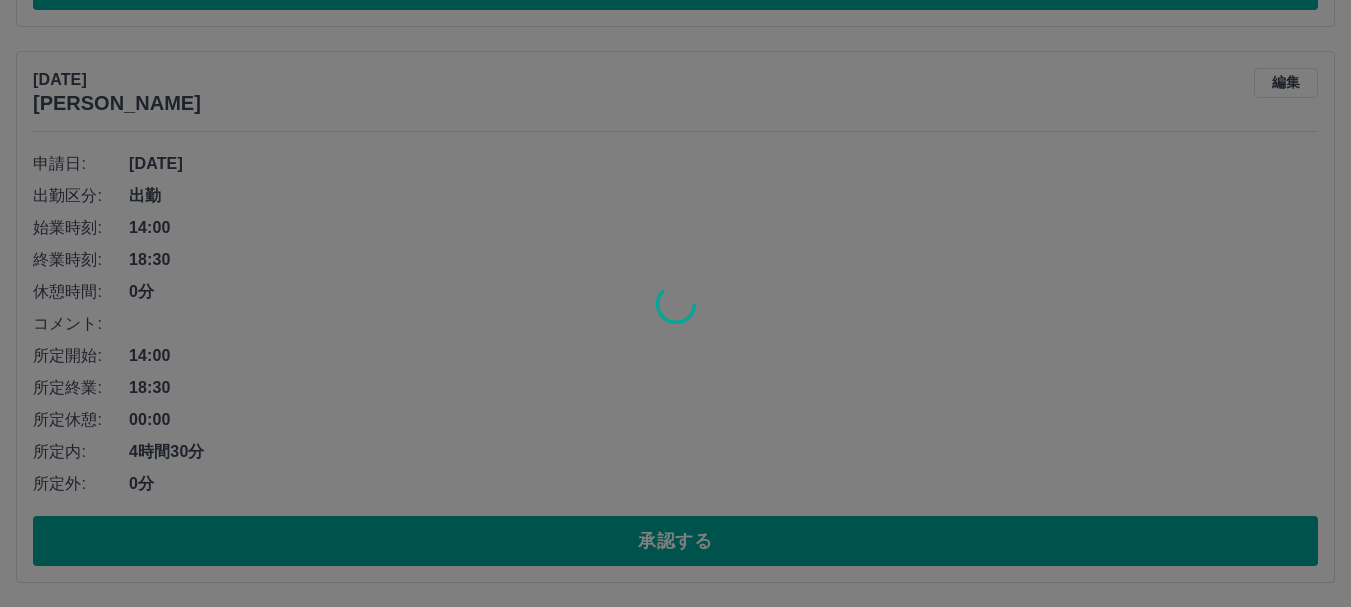 scroll, scrollTop: 1204, scrollLeft: 0, axis: vertical 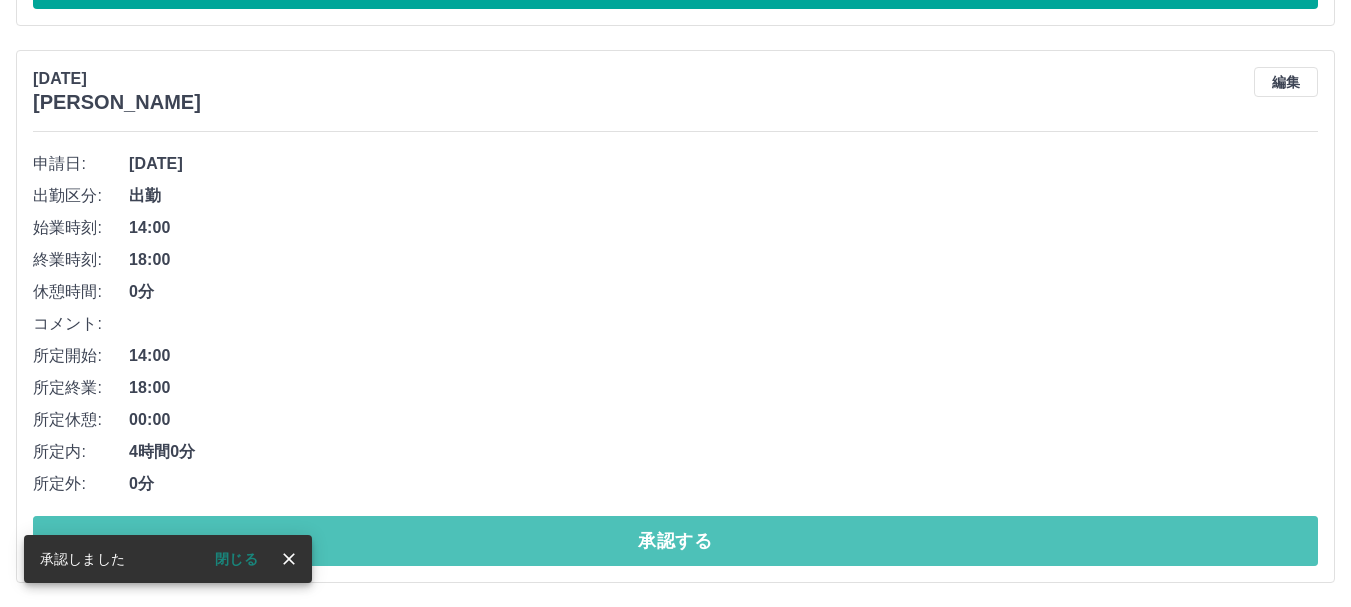 click on "承認する" at bounding box center [675, 541] 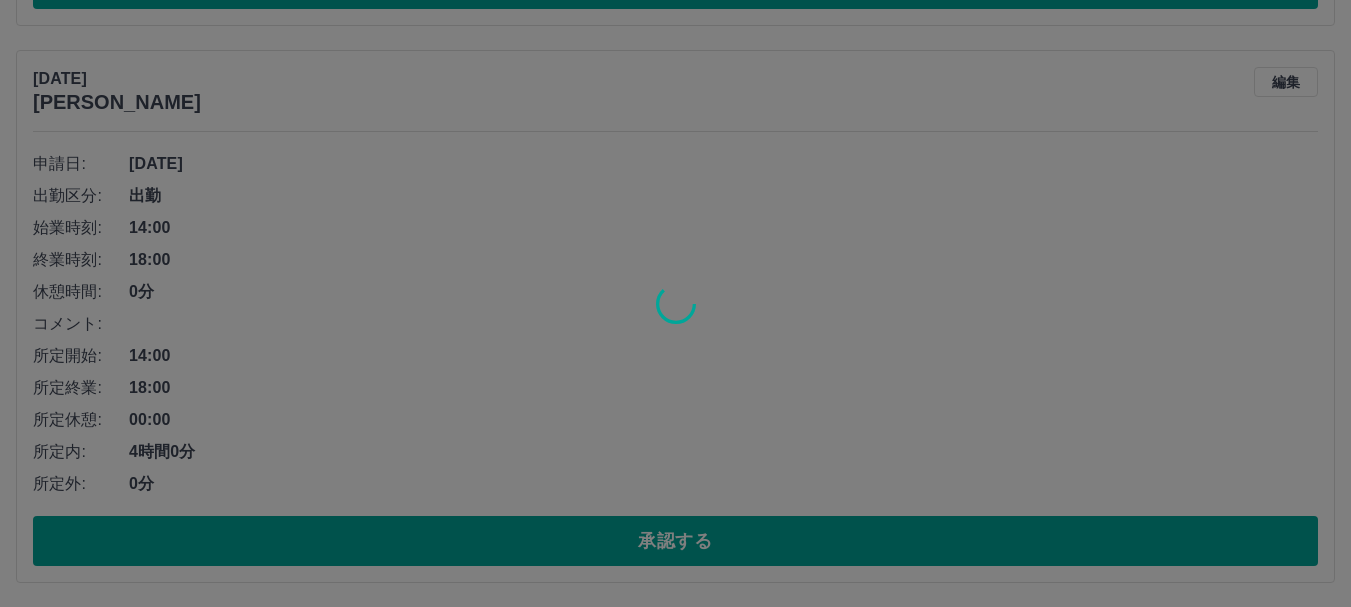 scroll, scrollTop: 647, scrollLeft: 0, axis: vertical 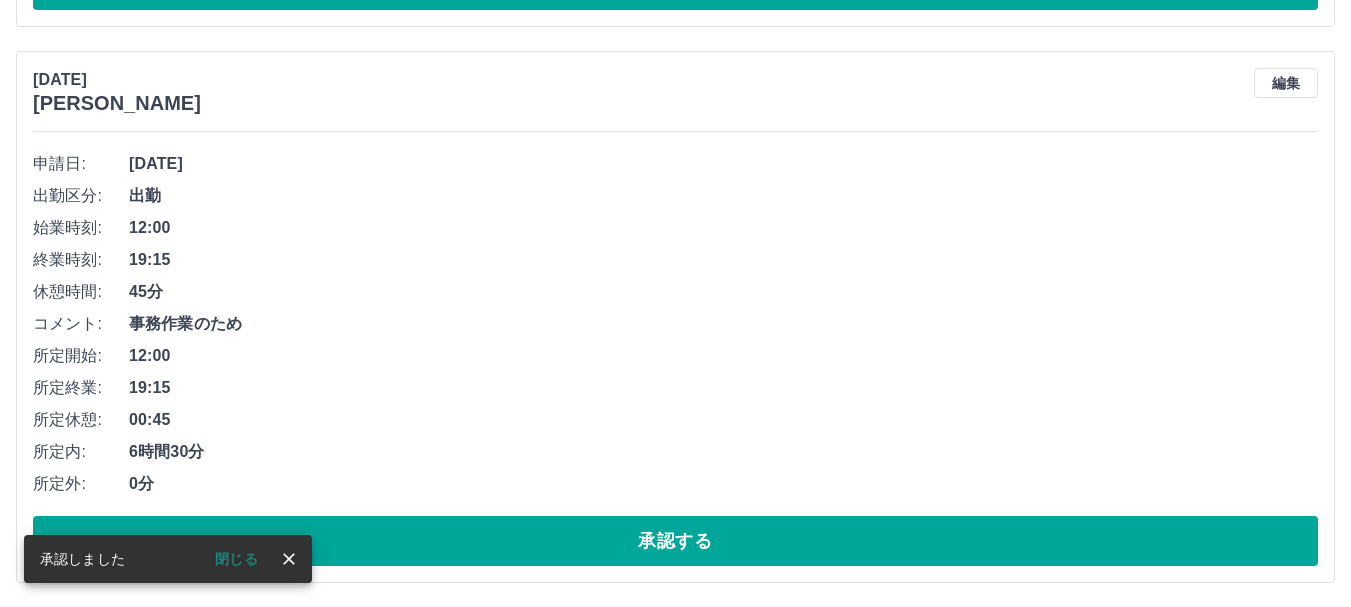 click on "承認する" at bounding box center [675, 541] 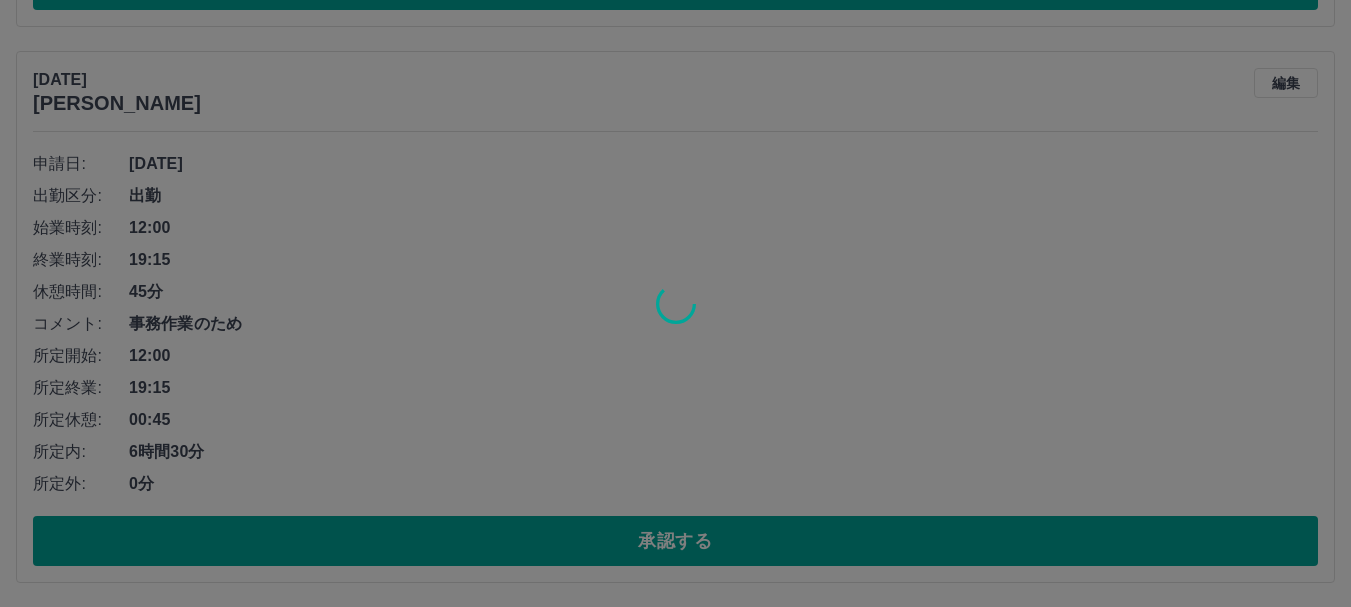 scroll, scrollTop: 91, scrollLeft: 0, axis: vertical 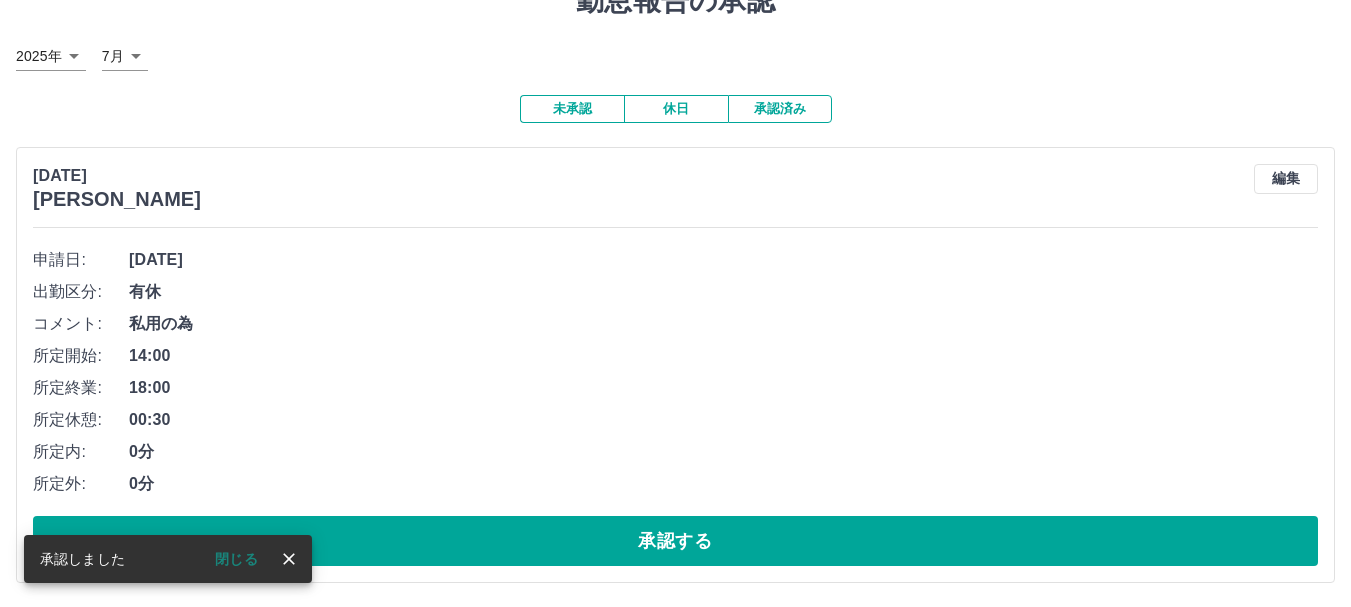 click on "承認する" at bounding box center (675, 541) 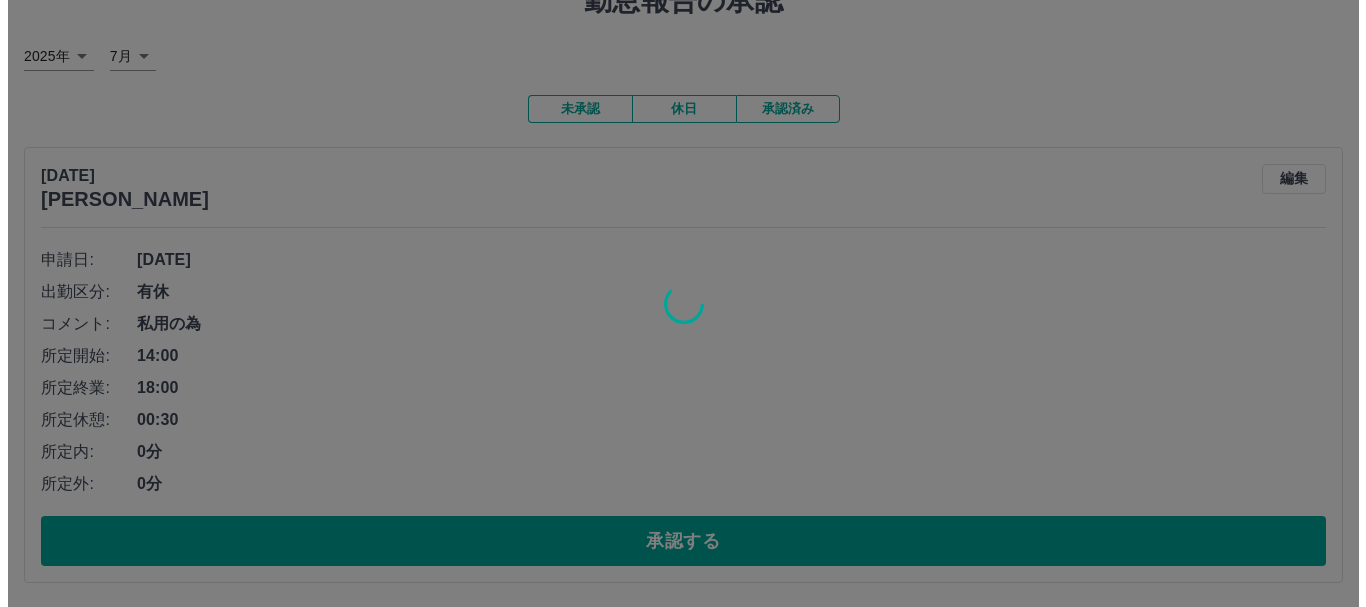 scroll, scrollTop: 0, scrollLeft: 0, axis: both 